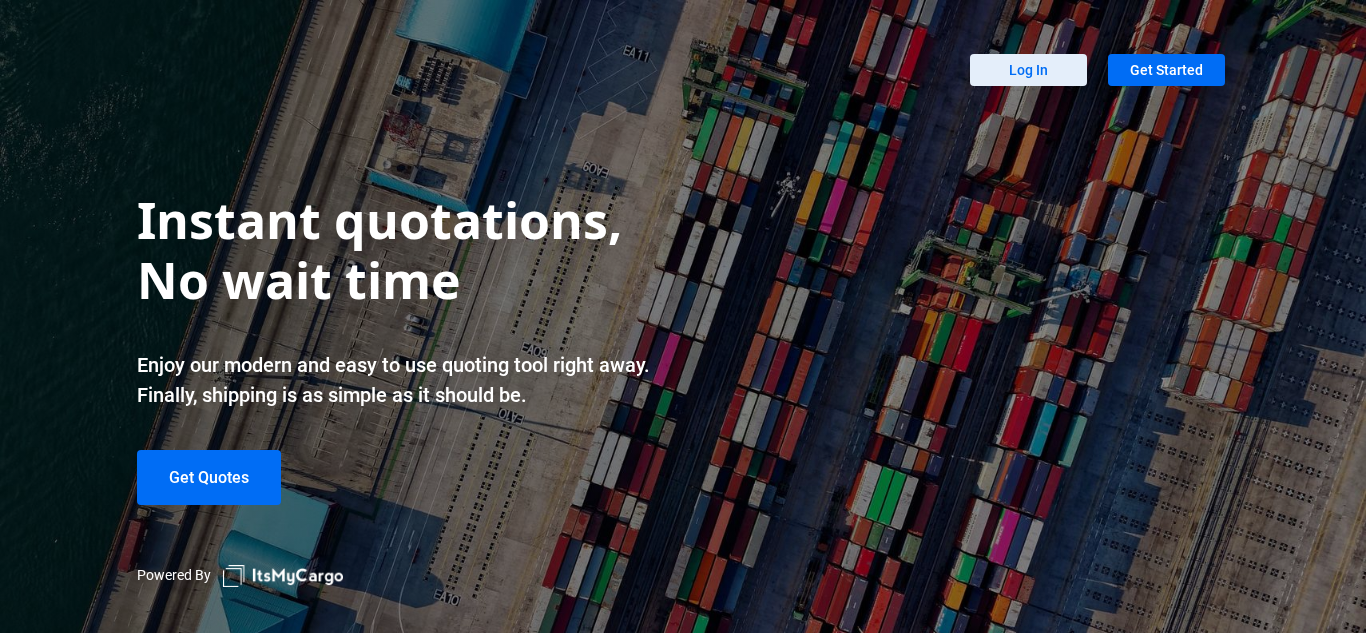 scroll, scrollTop: 0, scrollLeft: 0, axis: both 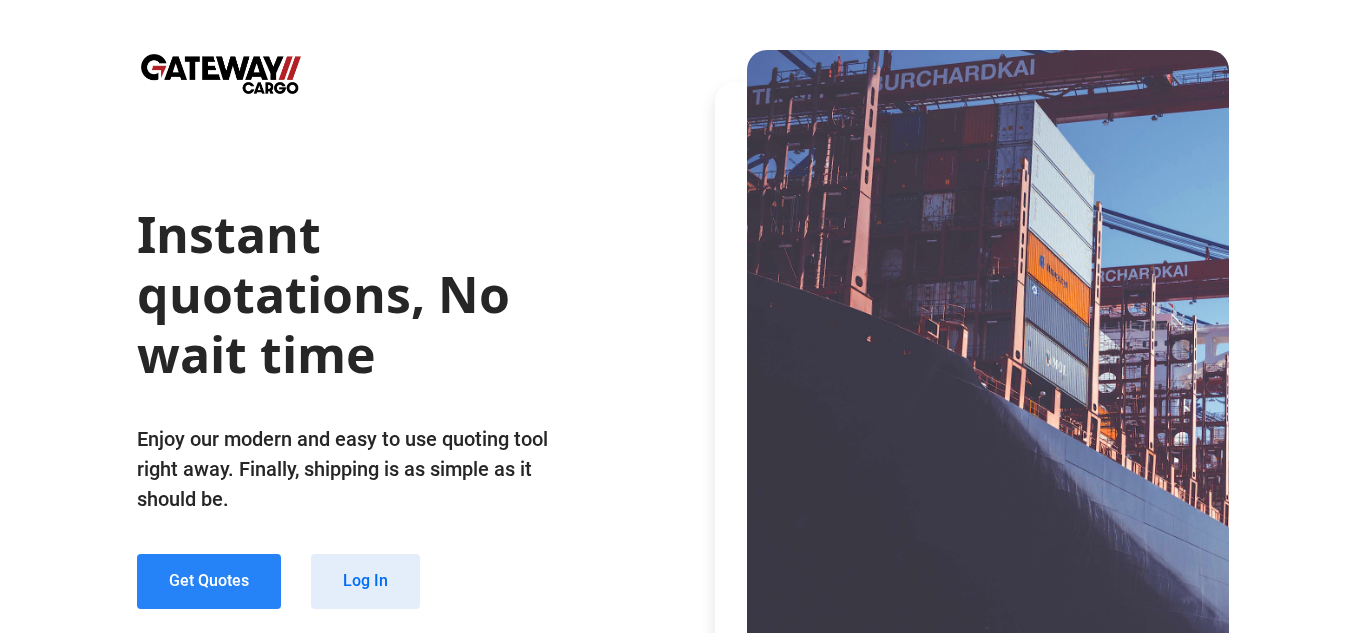 click on "Get Quotes" 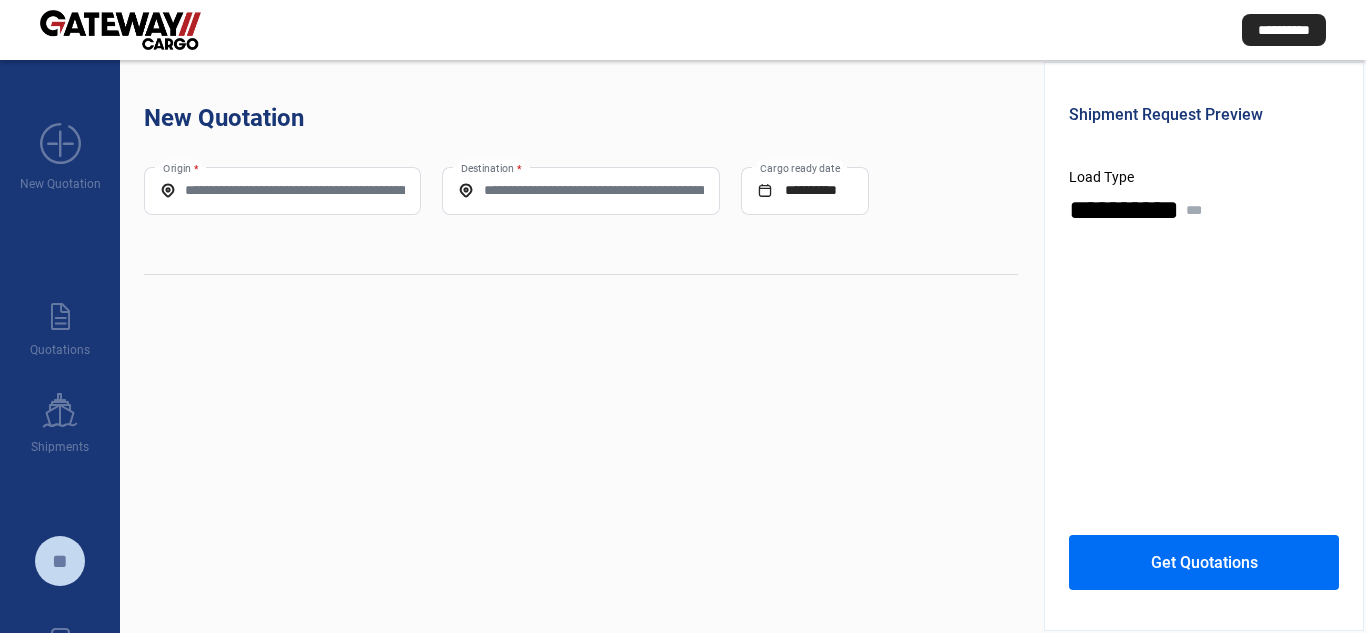 click on "Origin *" at bounding box center [282, 190] 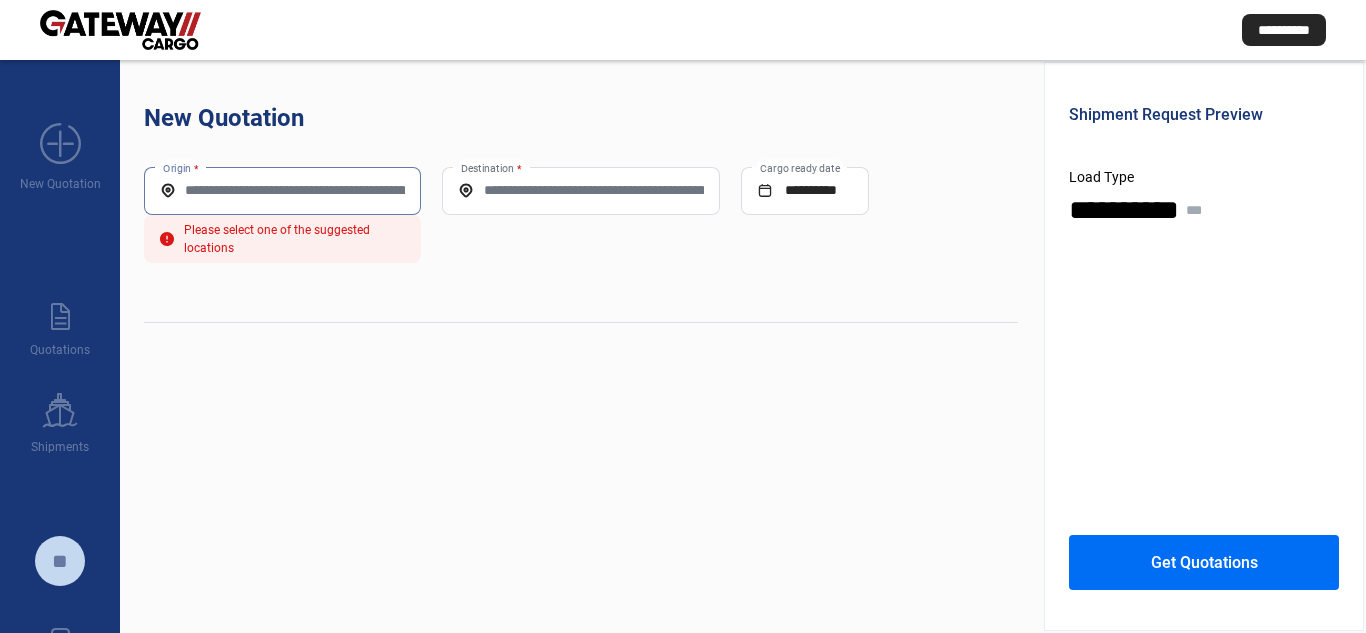 paste on "**********" 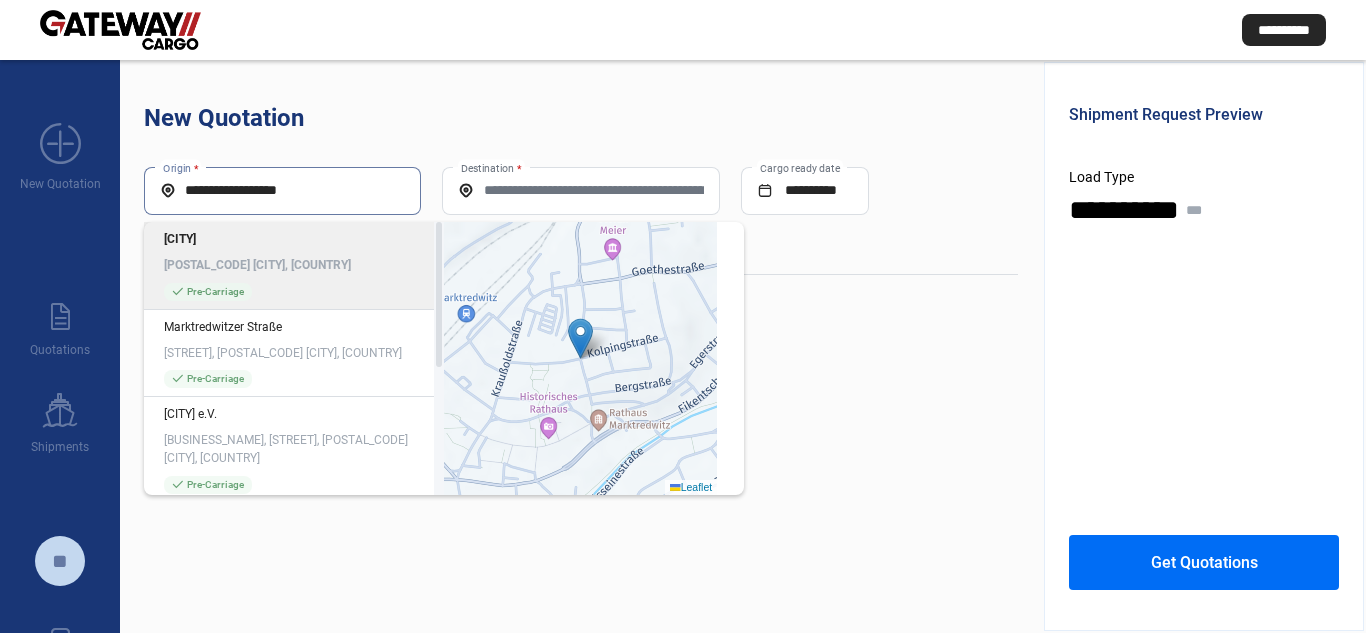 click on "[CITY]" 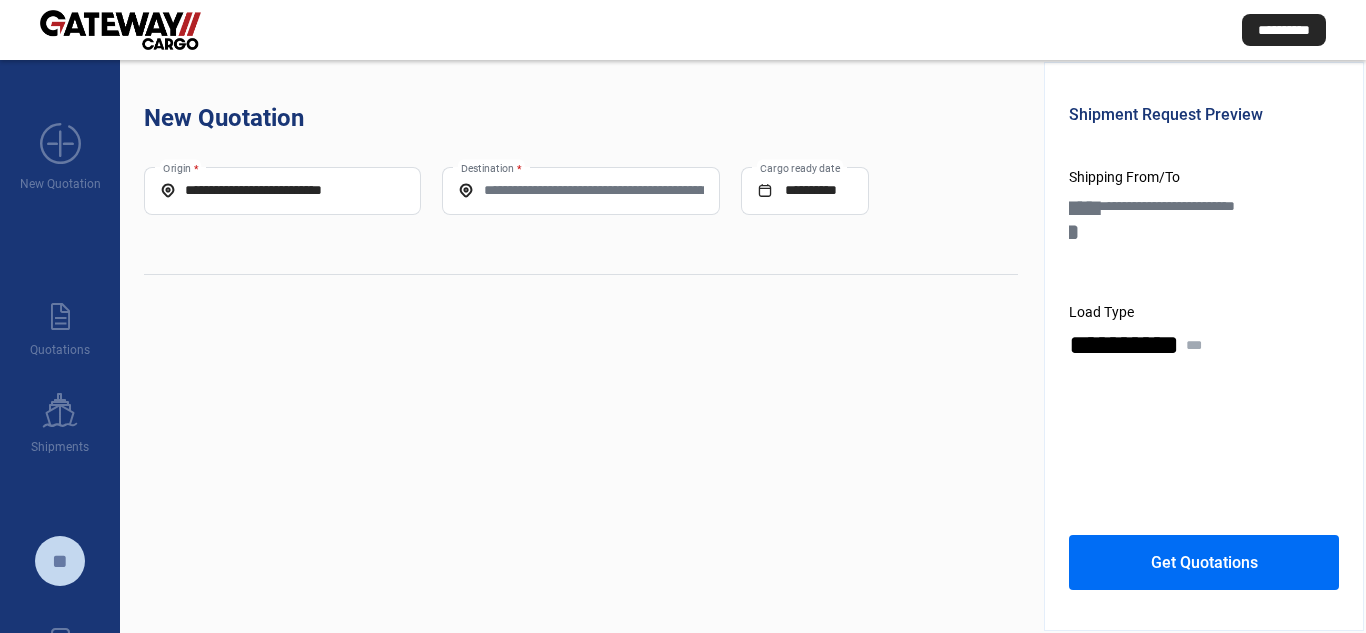 click on "Destination *" at bounding box center [580, 190] 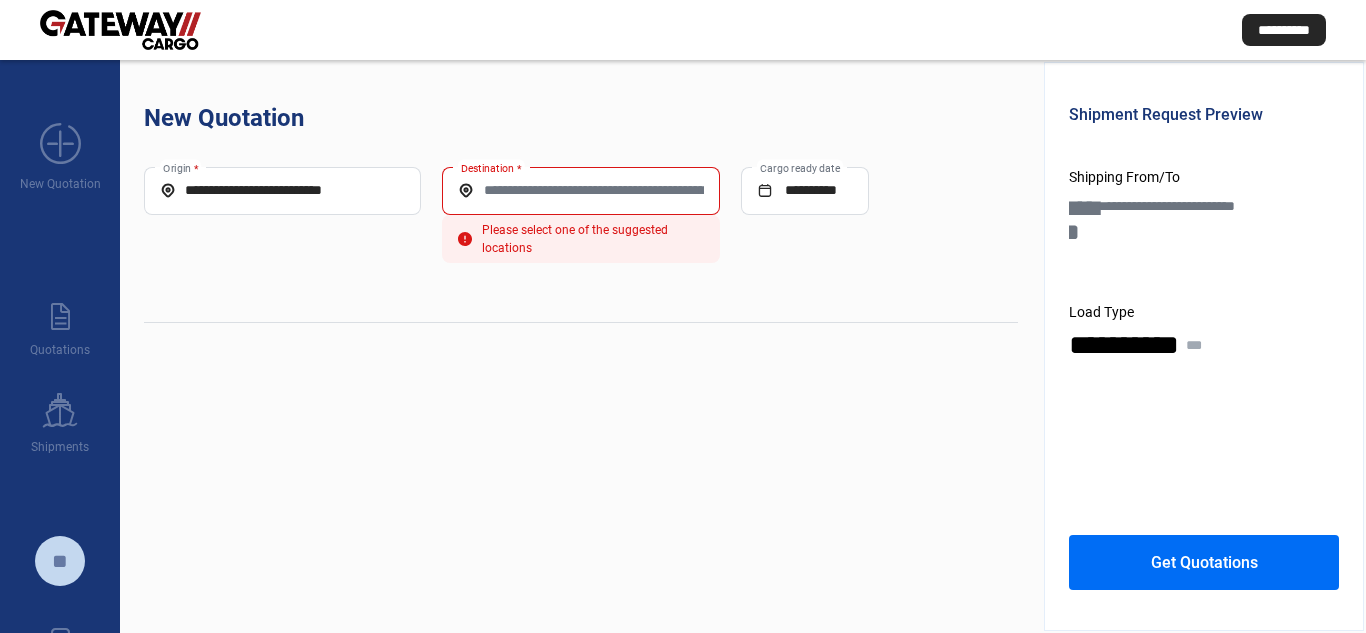 click on "Destination *" 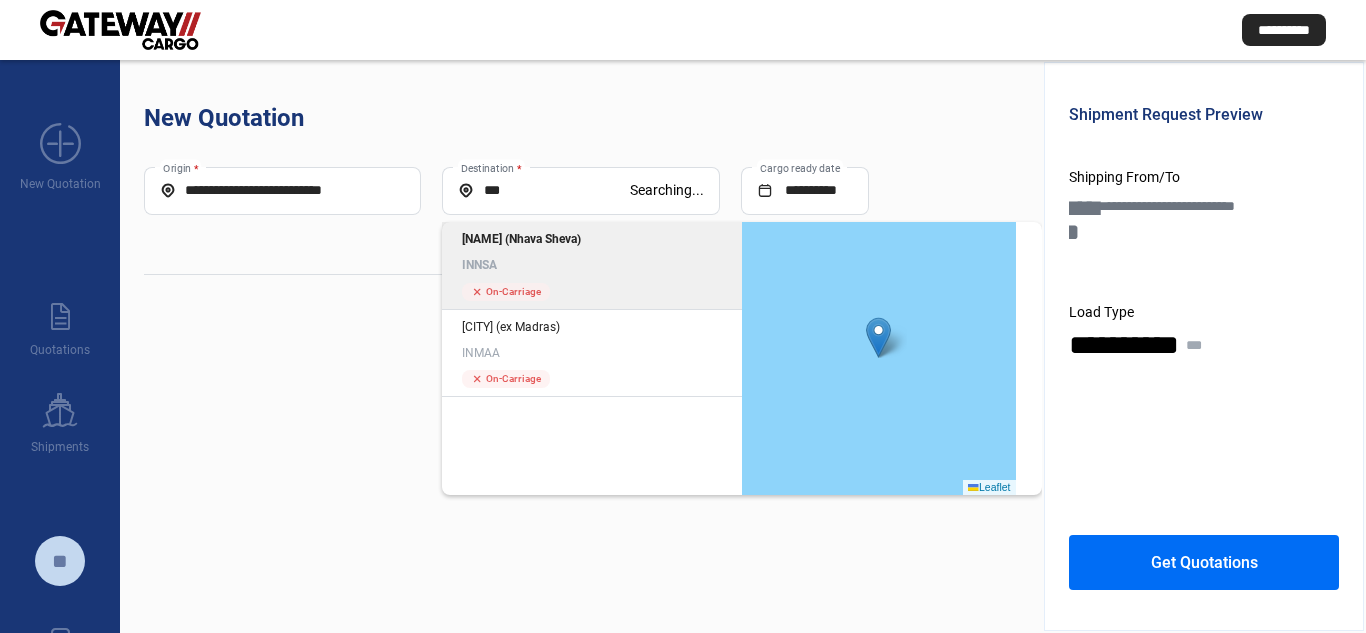 click on "[NAME] (Nhava Sheva)" 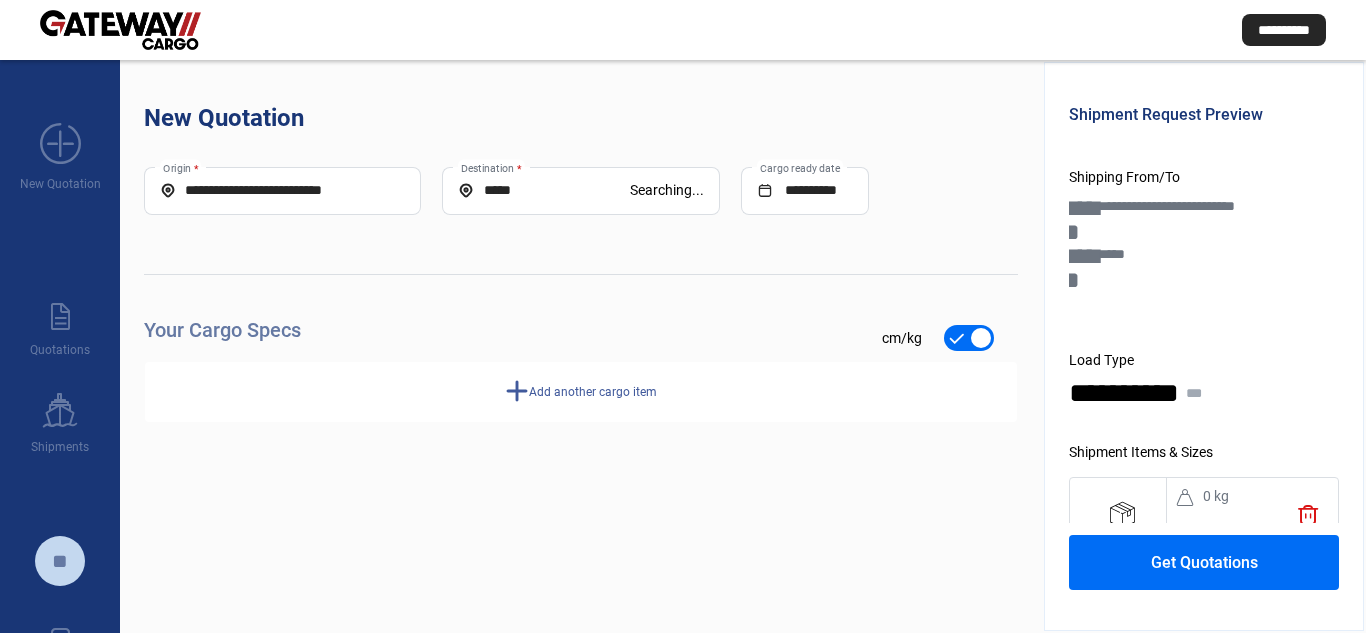 click on "Add another cargo item" 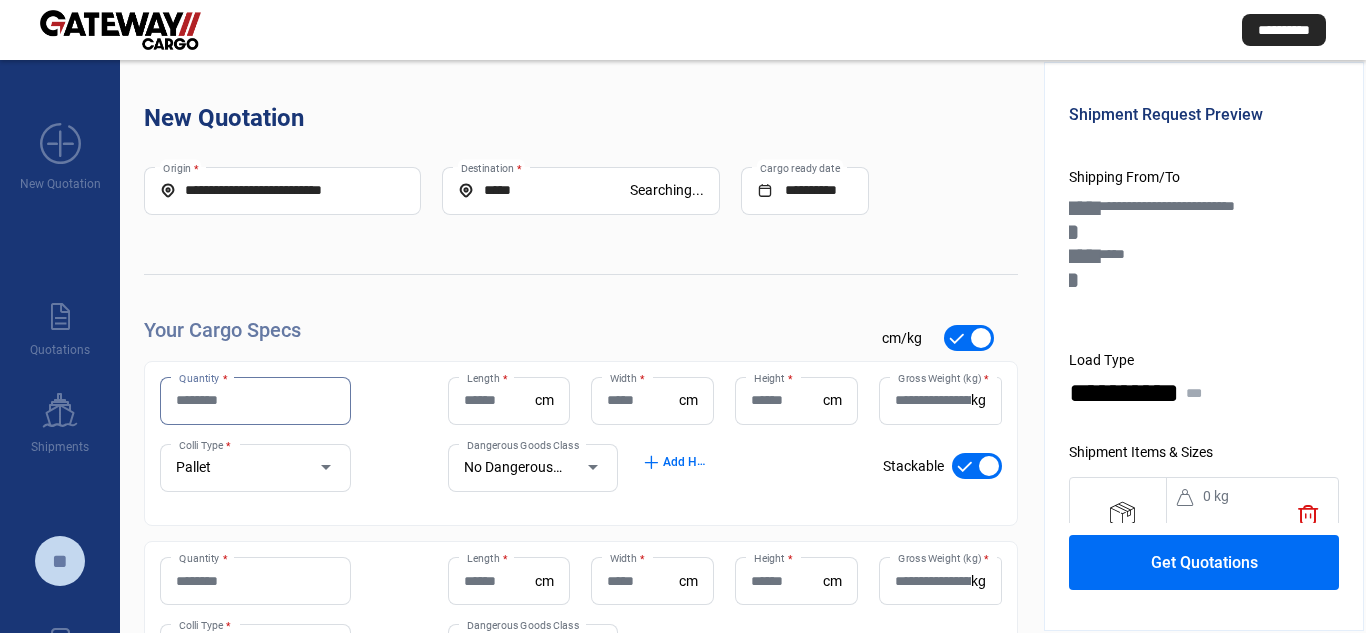 click on "Quantity *" at bounding box center (255, 400) 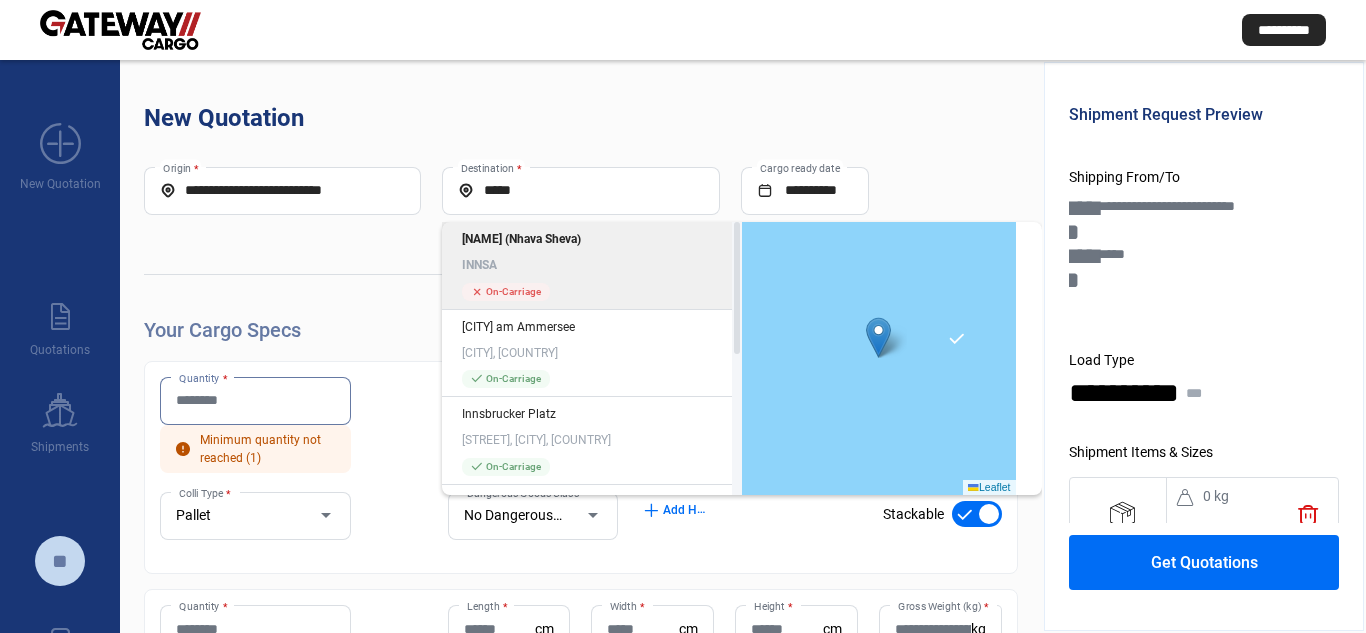 click on "cross  On-Carriage" 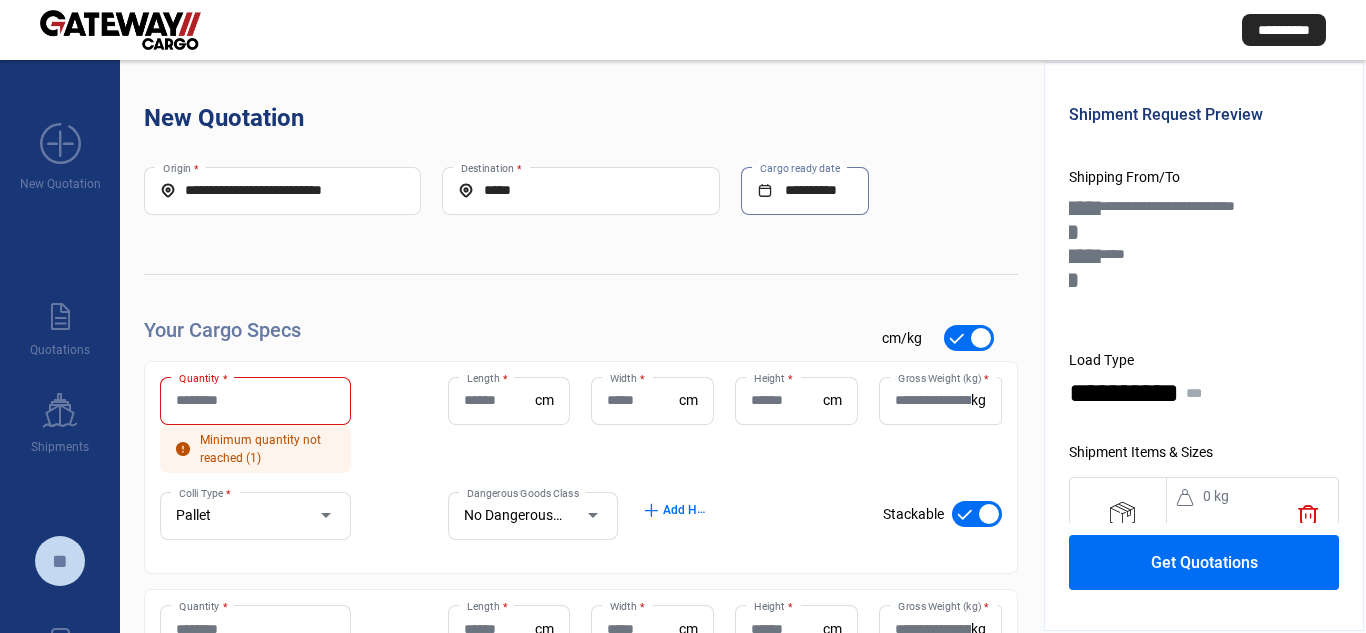 click on "Quantity *" at bounding box center [255, 400] 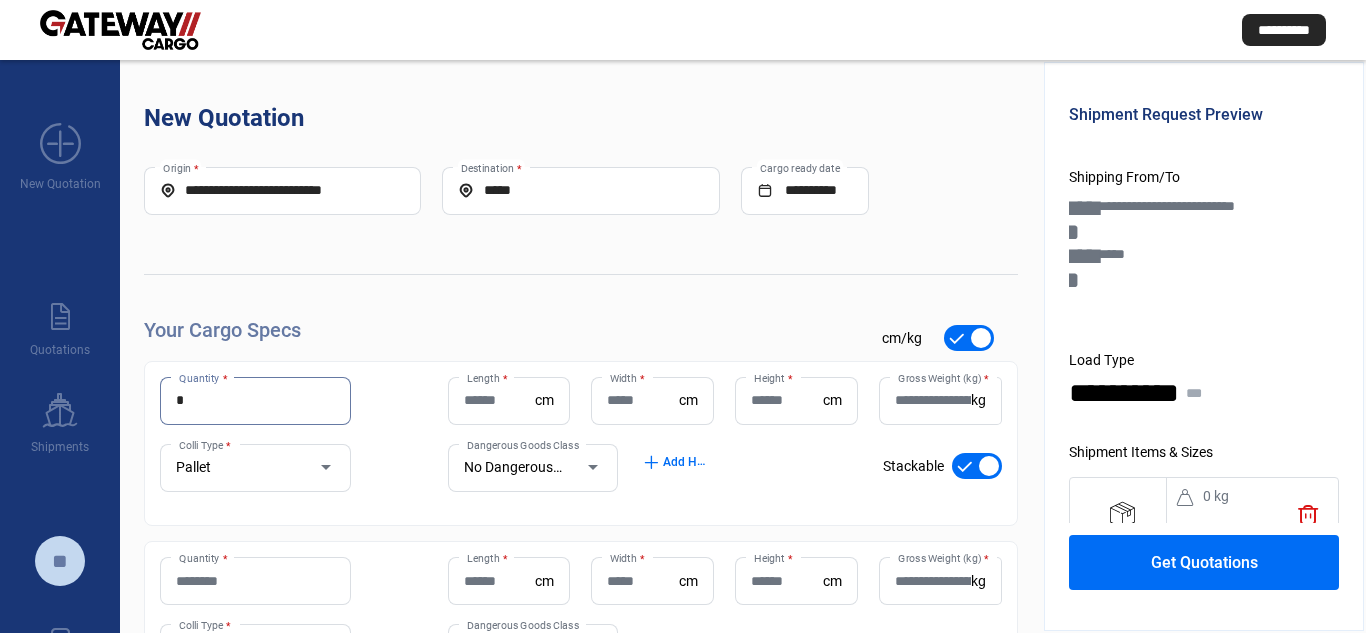 type on "*" 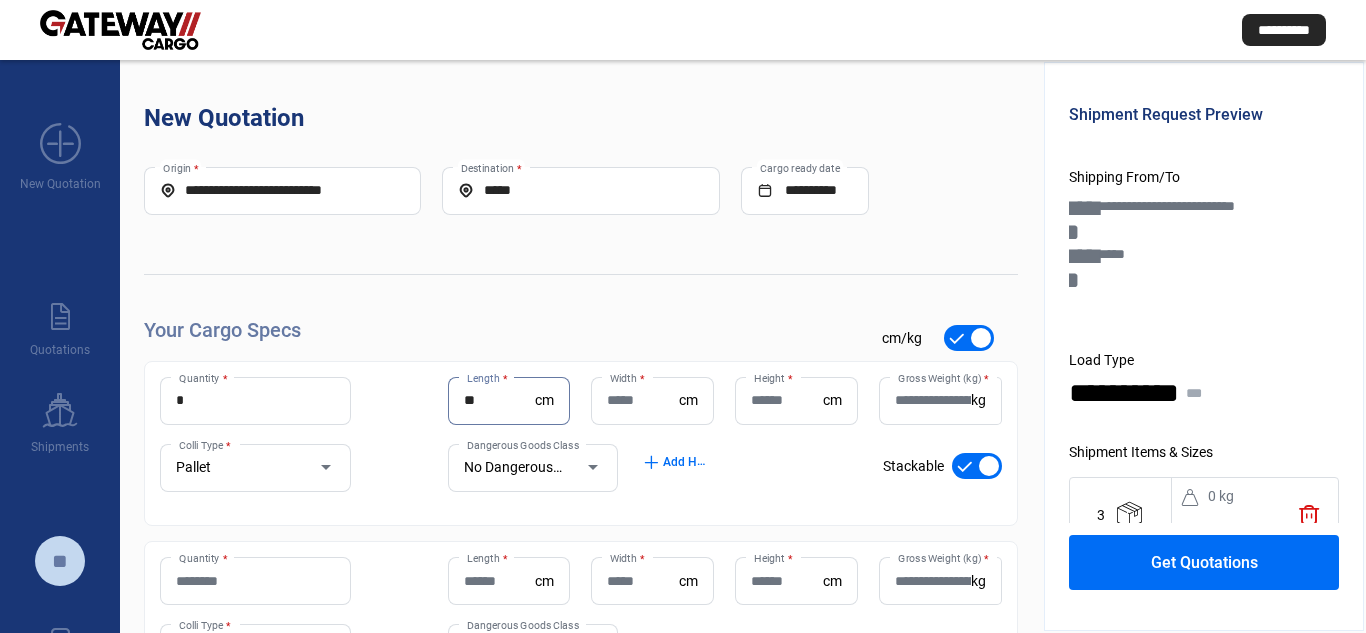 type on "**" 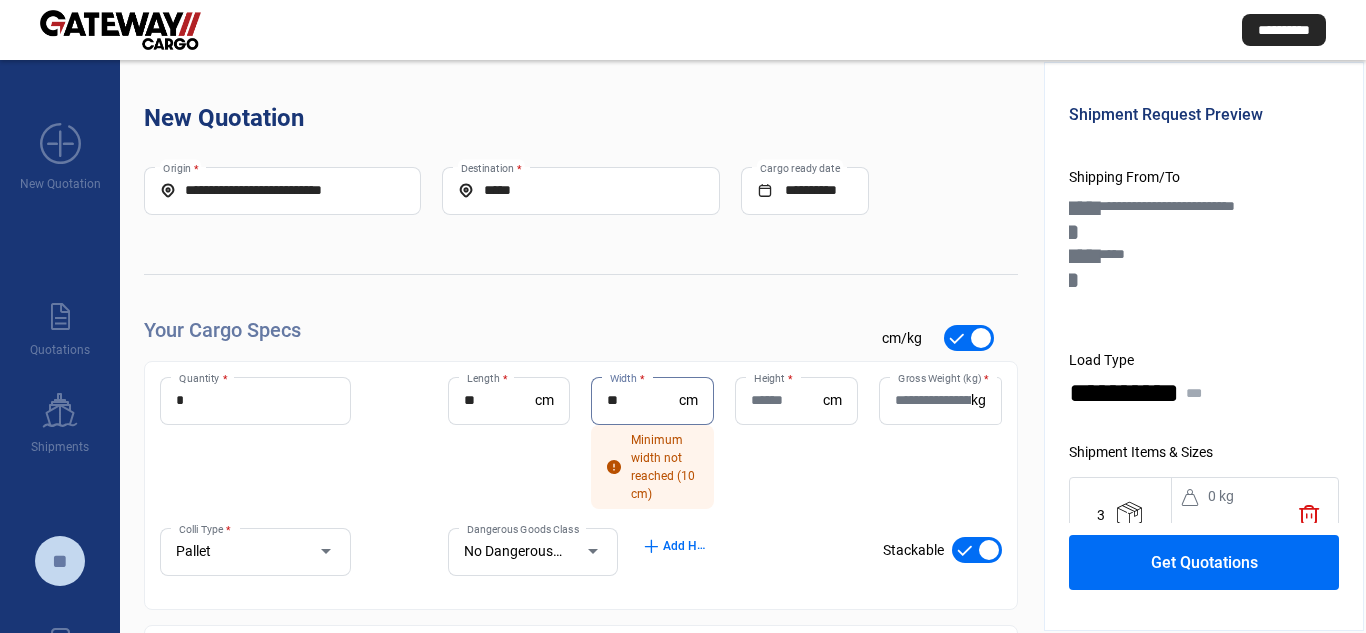 type on "**" 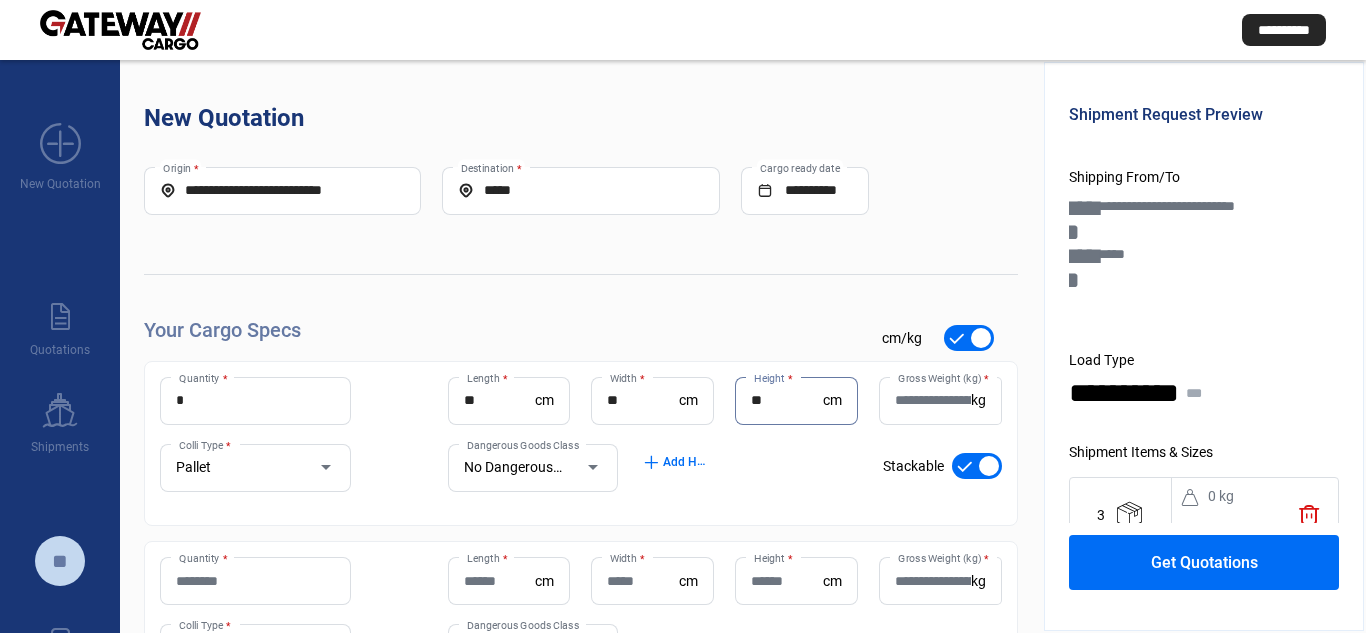 type on "**" 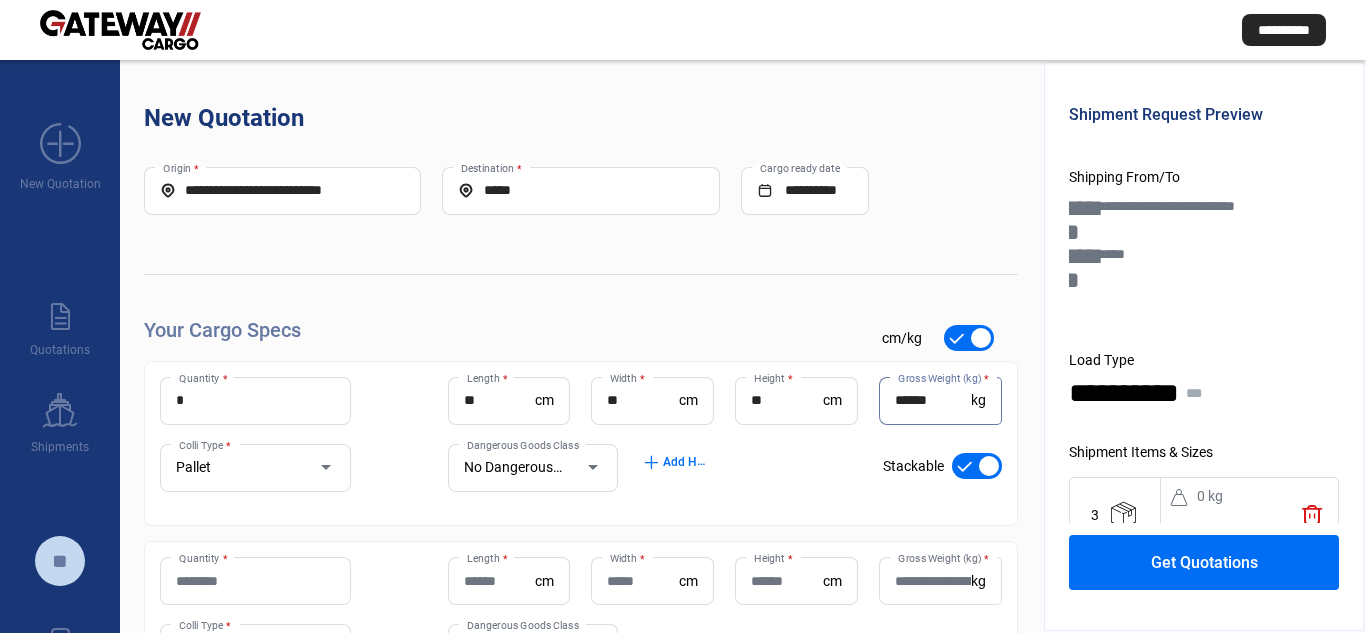 type on "******" 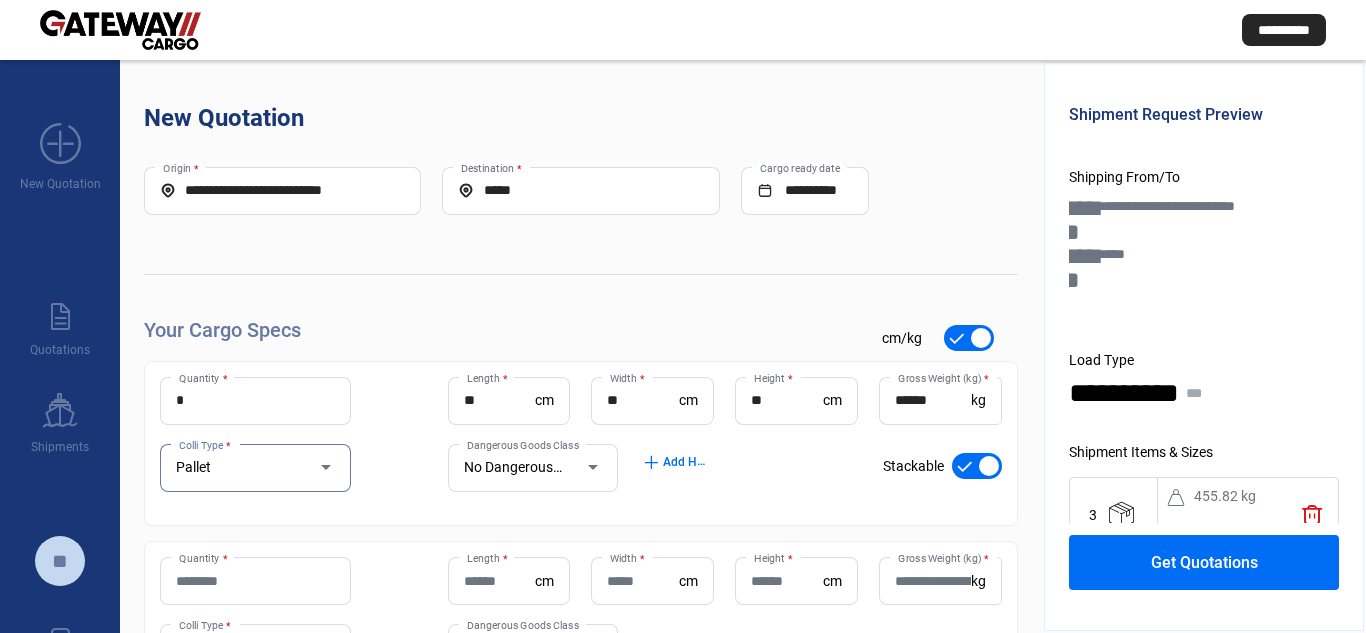 scroll, scrollTop: 139, scrollLeft: 0, axis: vertical 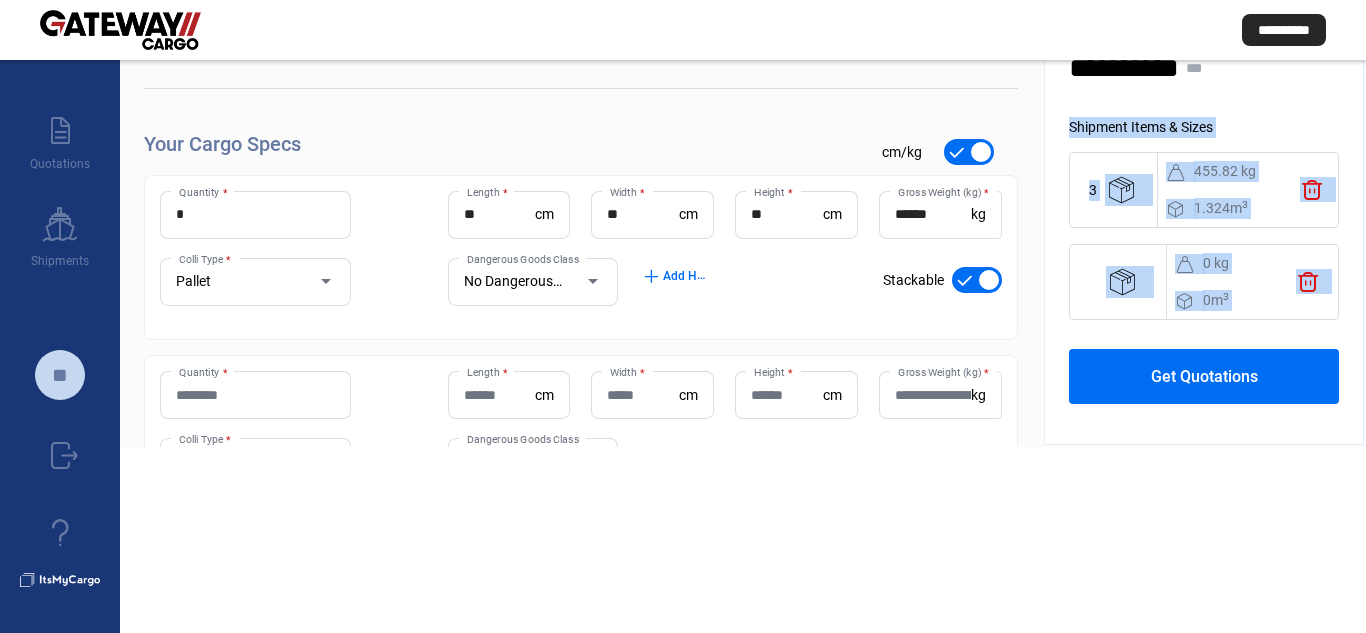 drag, startPoint x: 1256, startPoint y: 455, endPoint x: 1207, endPoint y: 651, distance: 202.03218 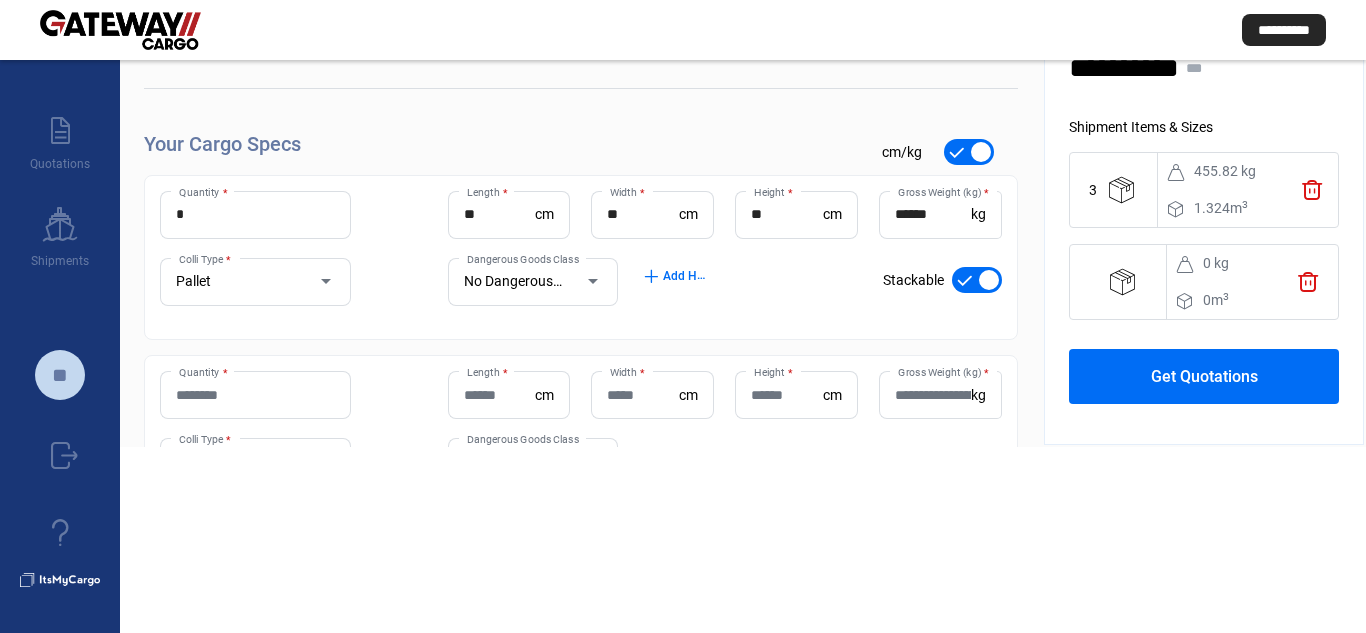 scroll, scrollTop: 47, scrollLeft: 0, axis: vertical 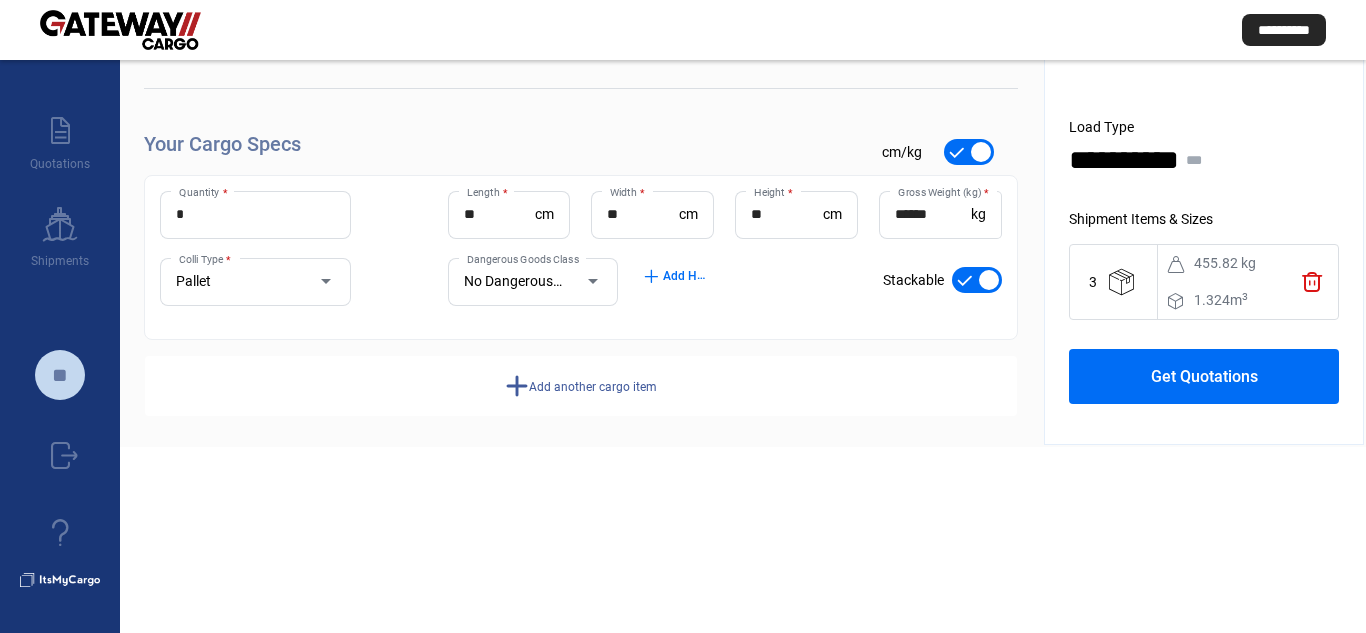 click on "**********" 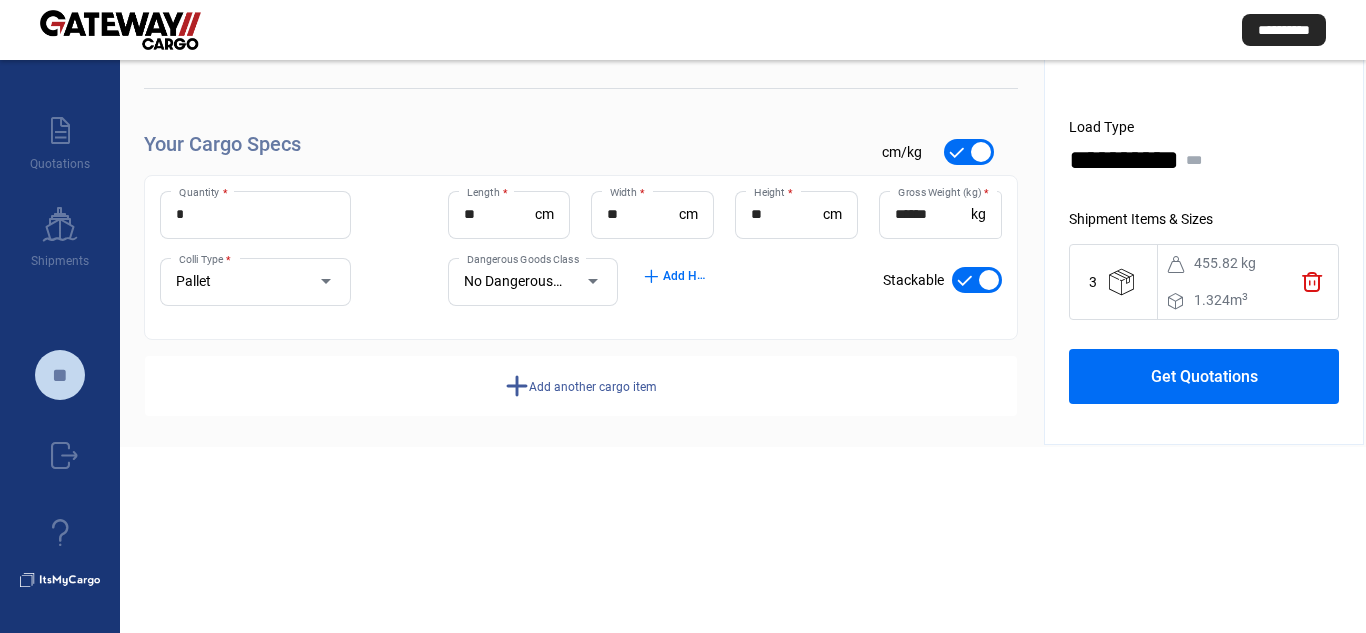 click on "Get Quotations" 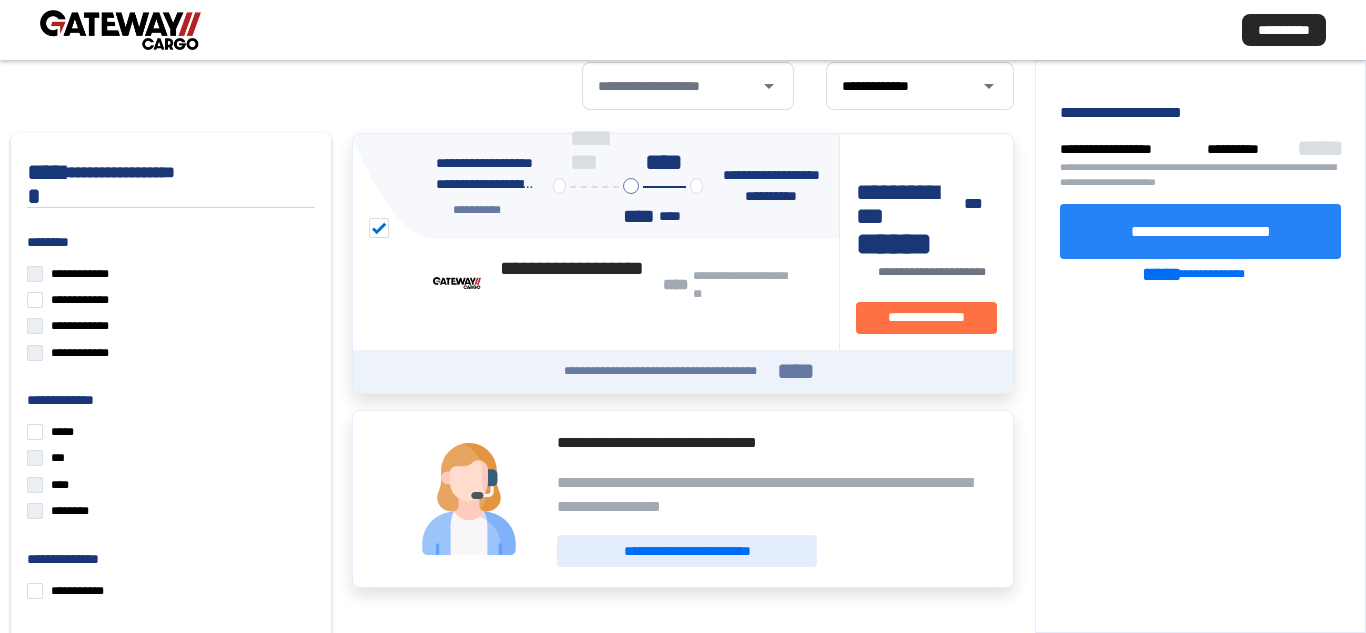 click on "**********" 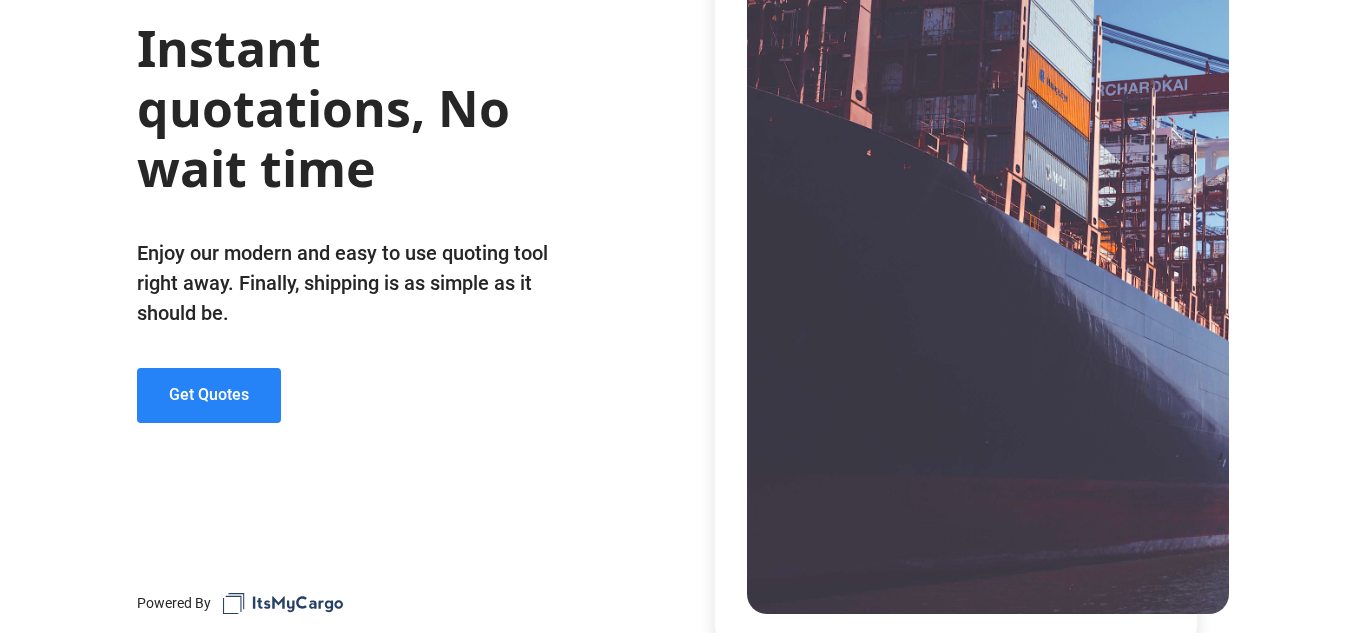 click on "Get Quotes" 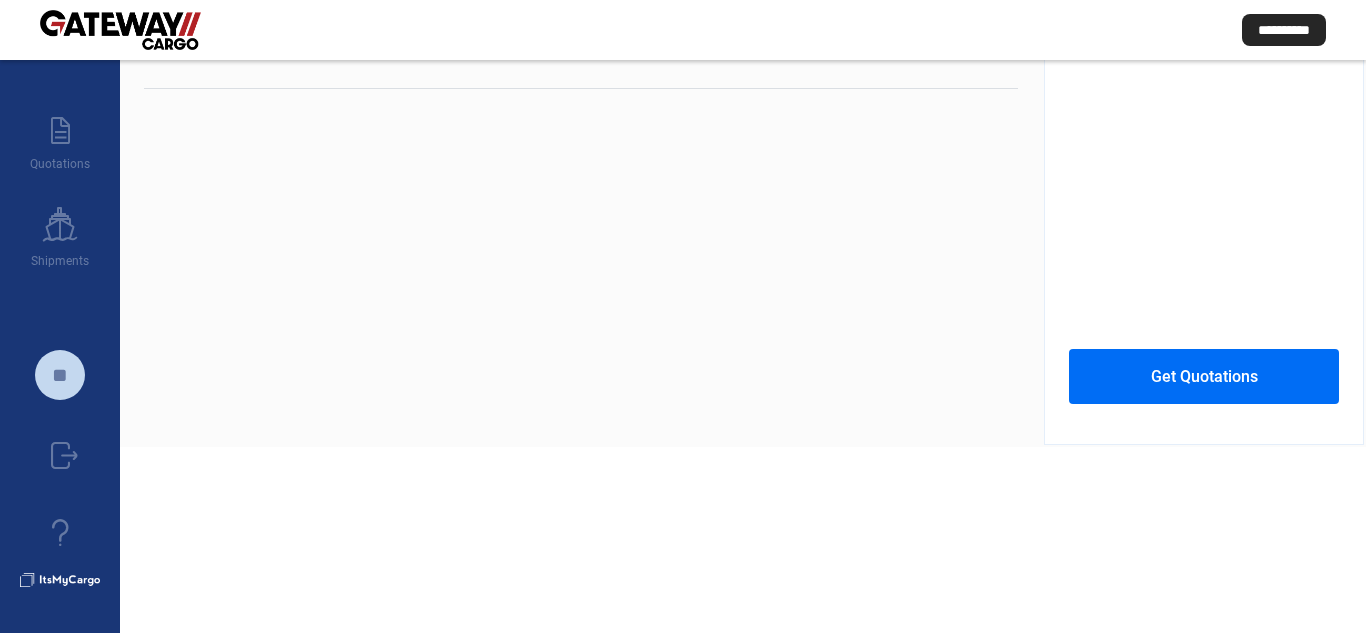 scroll, scrollTop: 0, scrollLeft: 0, axis: both 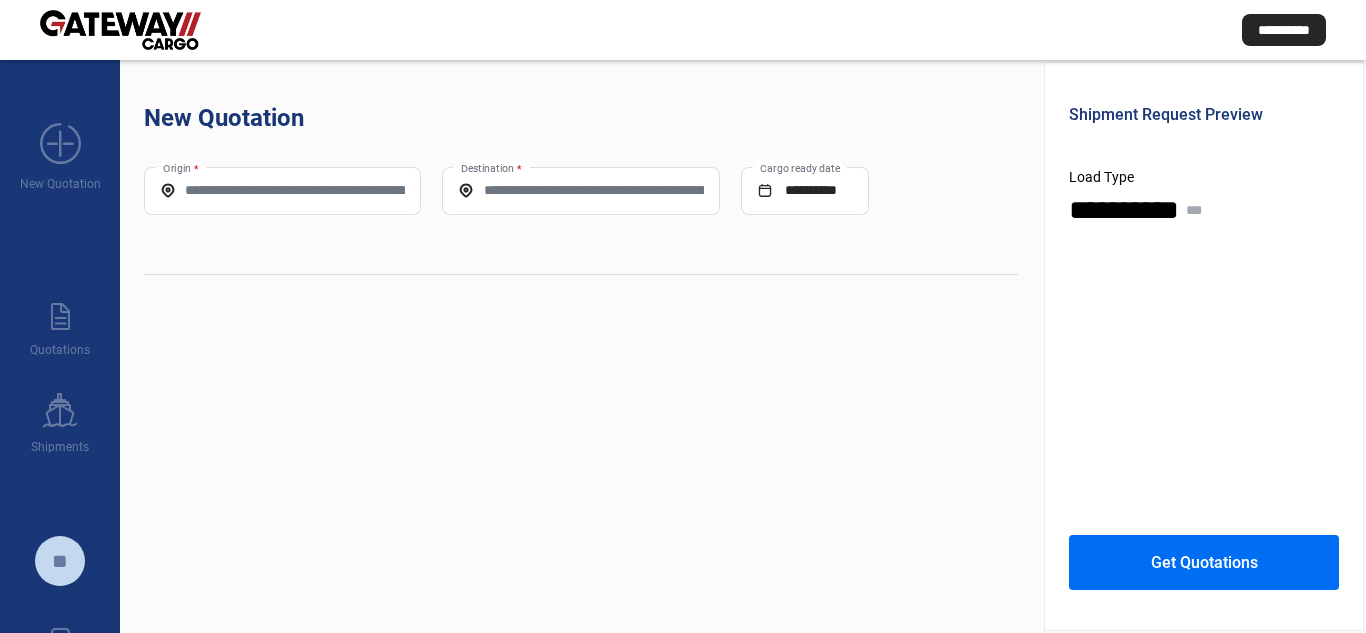 click on "Origin *" 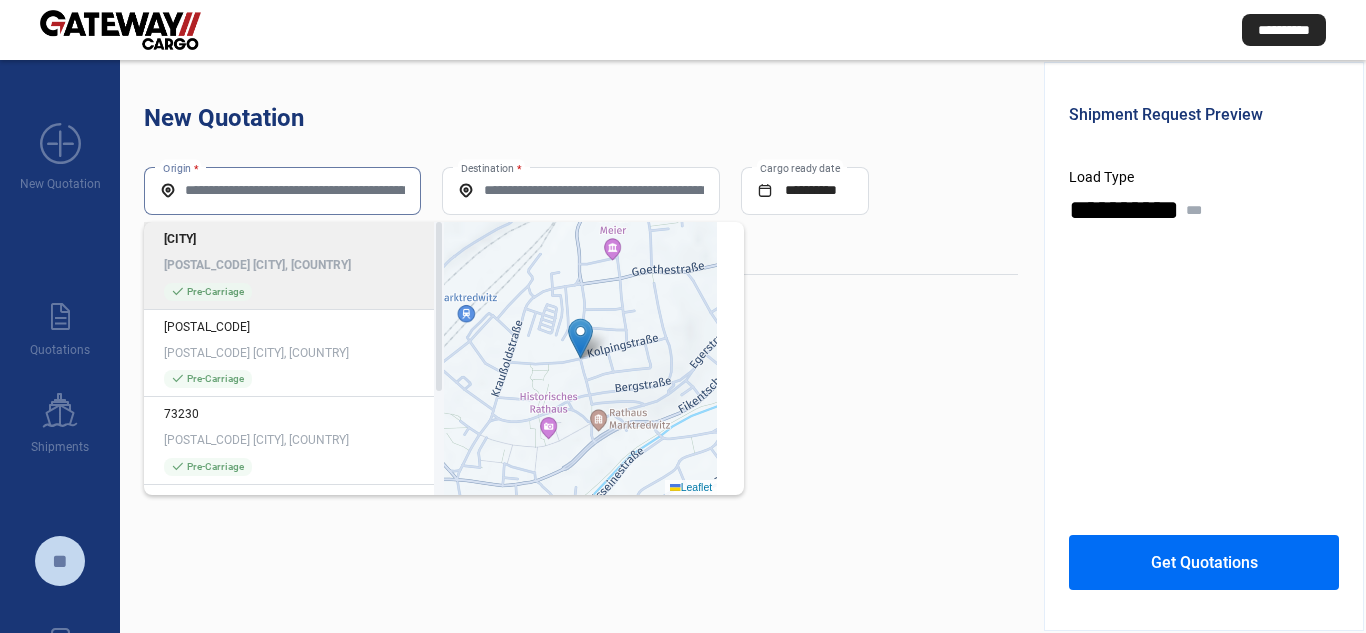 click on "Origin *" at bounding box center (282, 190) 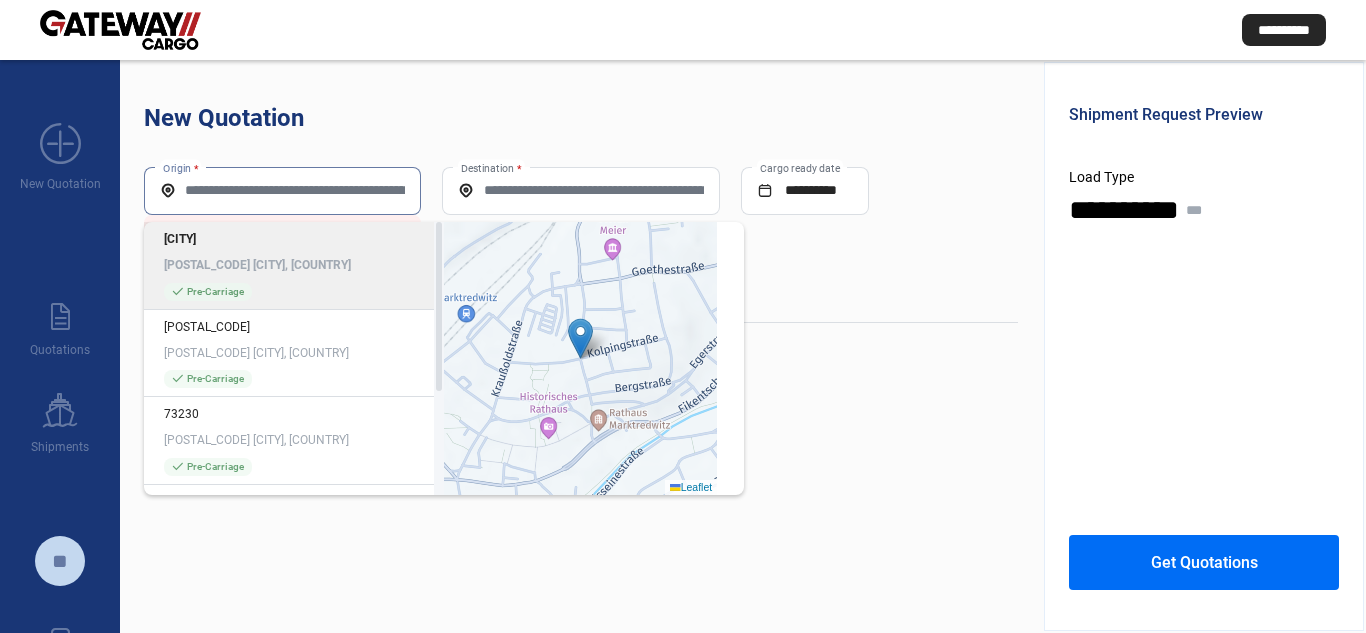 paste on "**********" 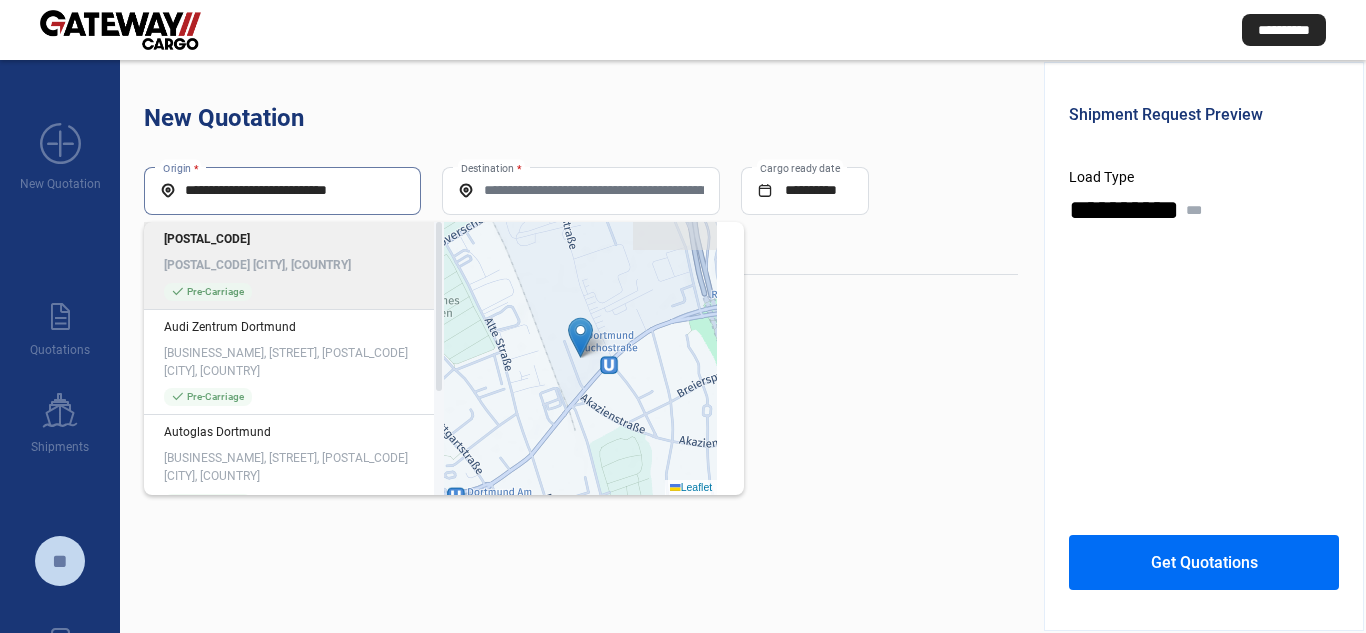 click on "[POSTAL_CODE]" 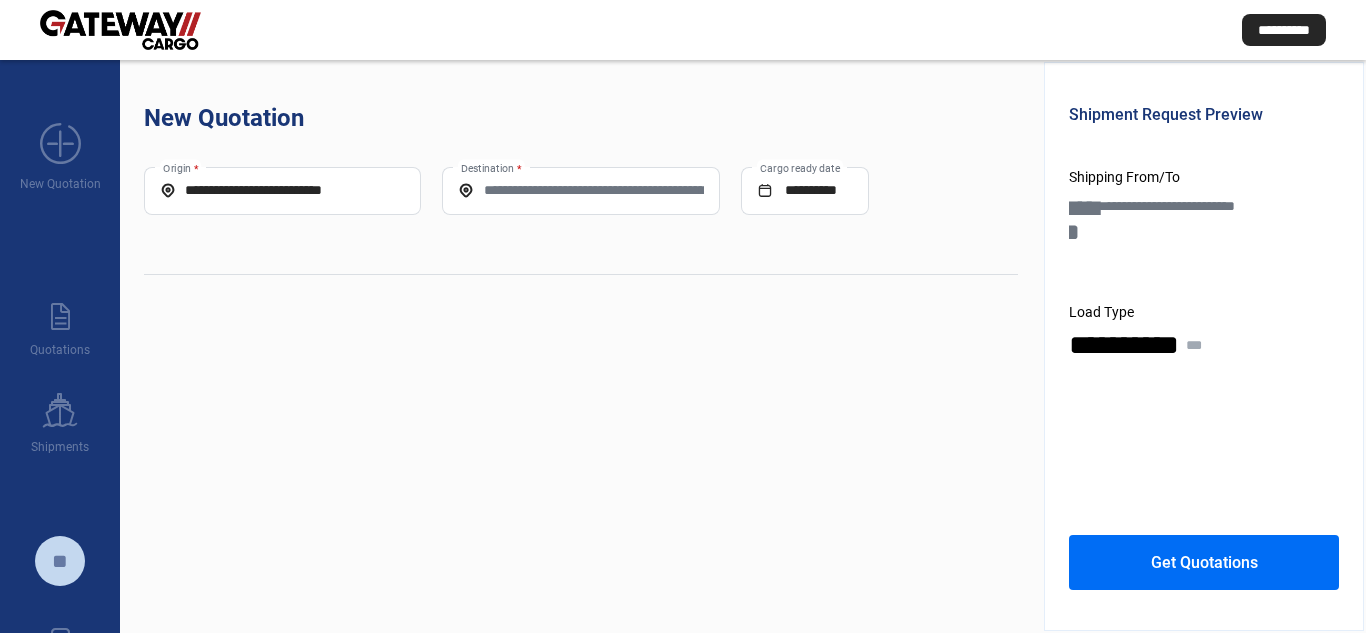 click on "Destination *" 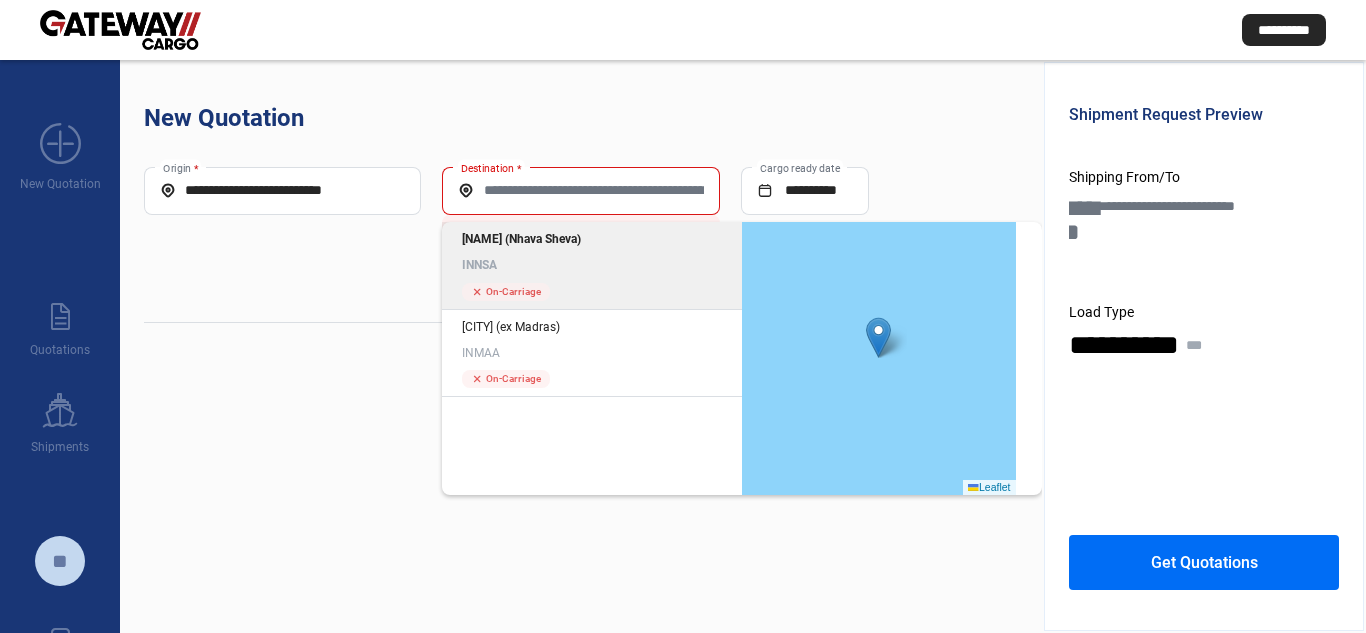 click on "INNSA" 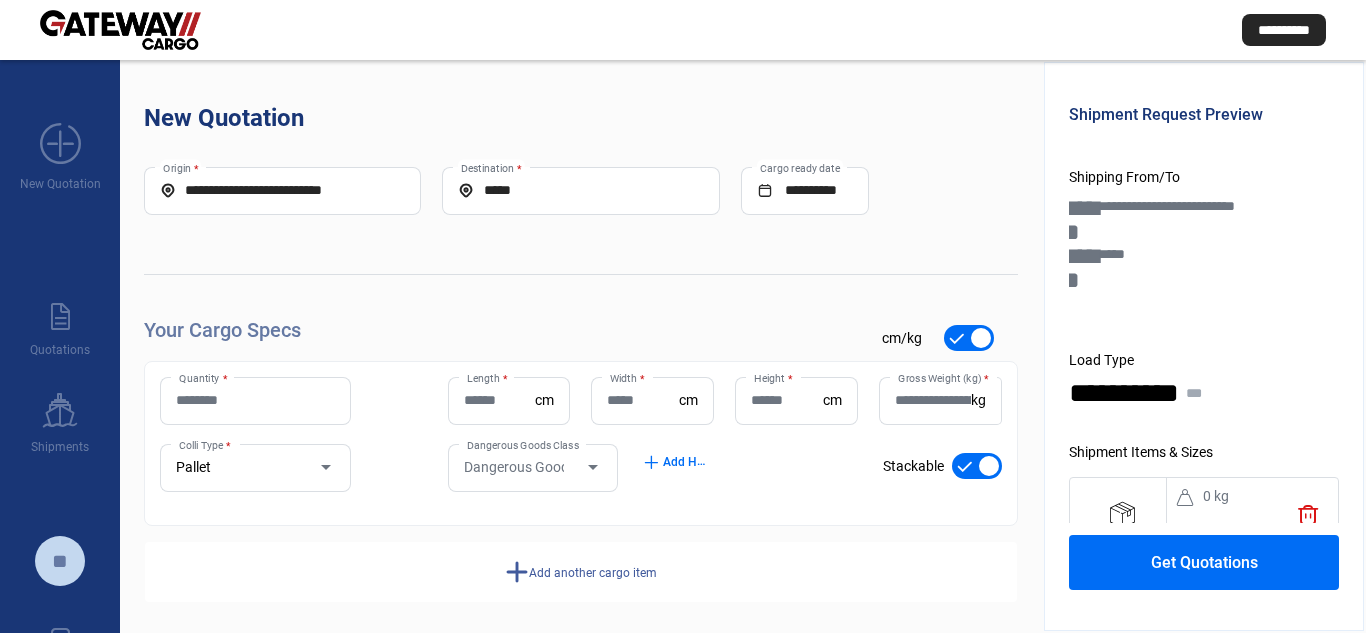 click on "Quantity *" 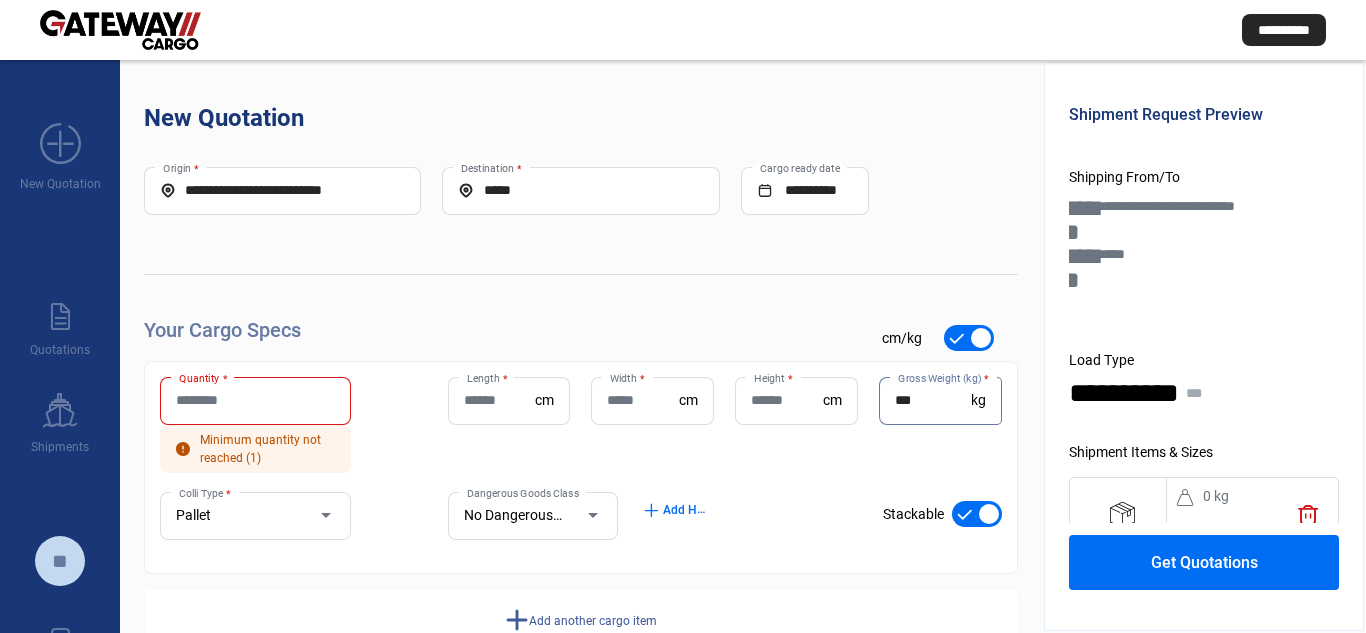 type on "***" 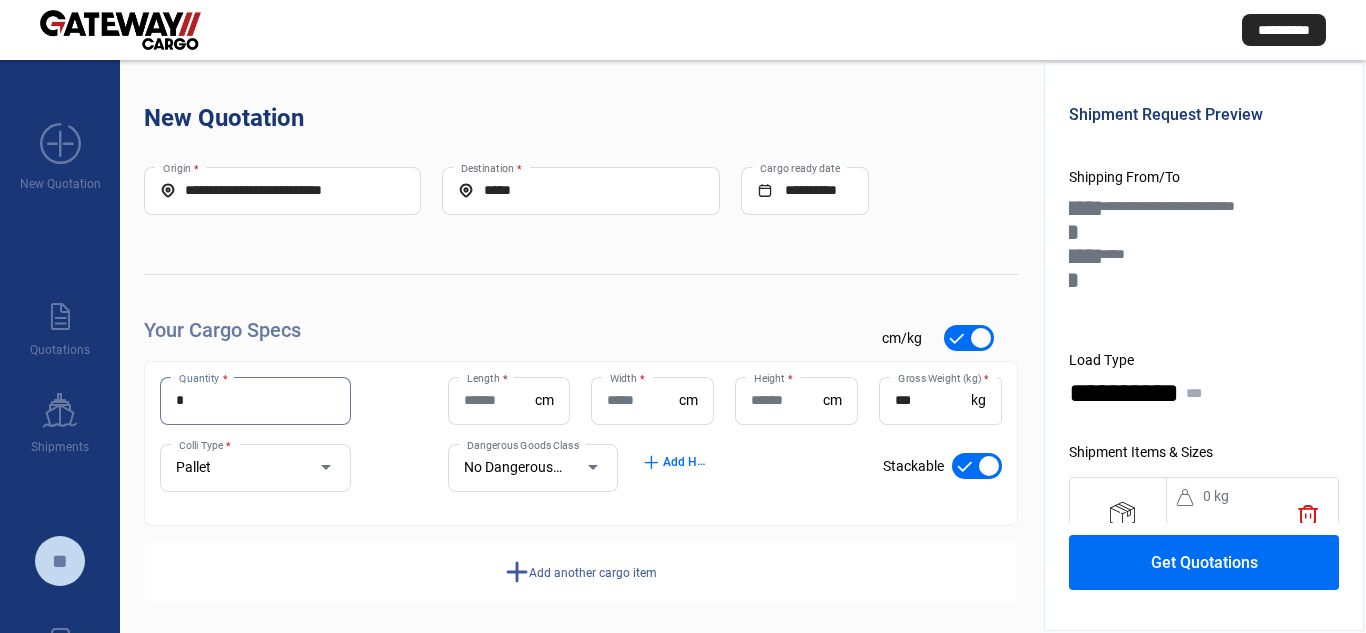 type on "*" 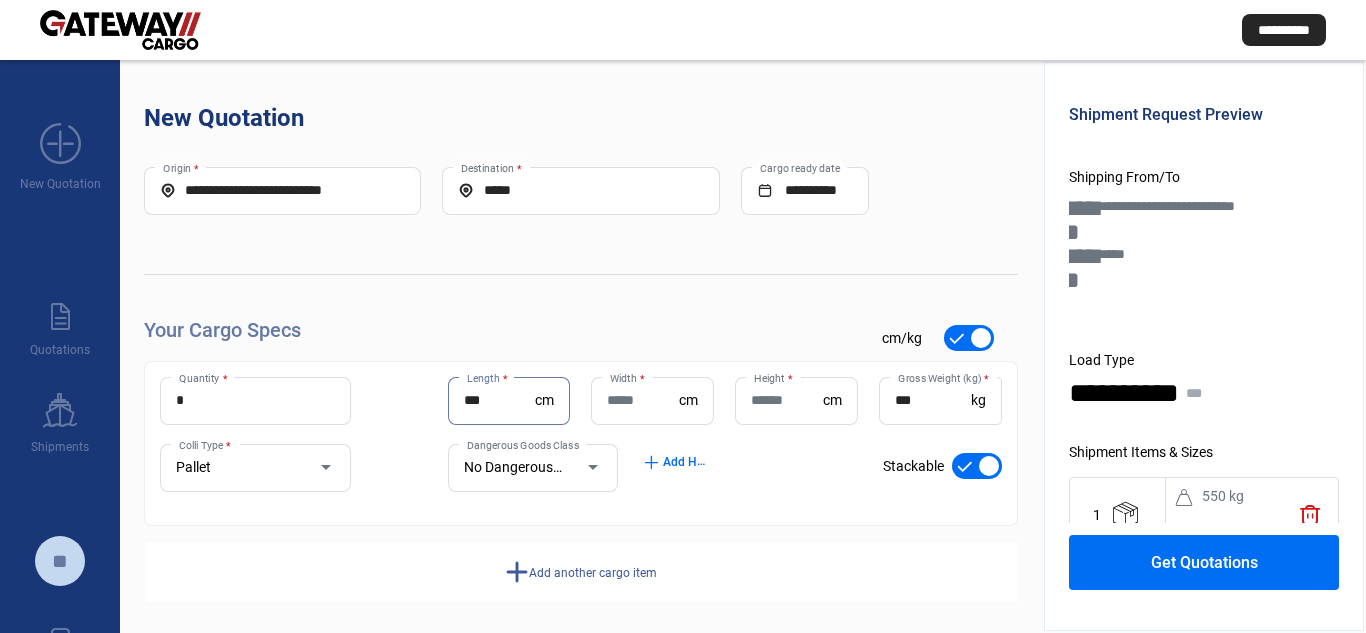 type on "***" 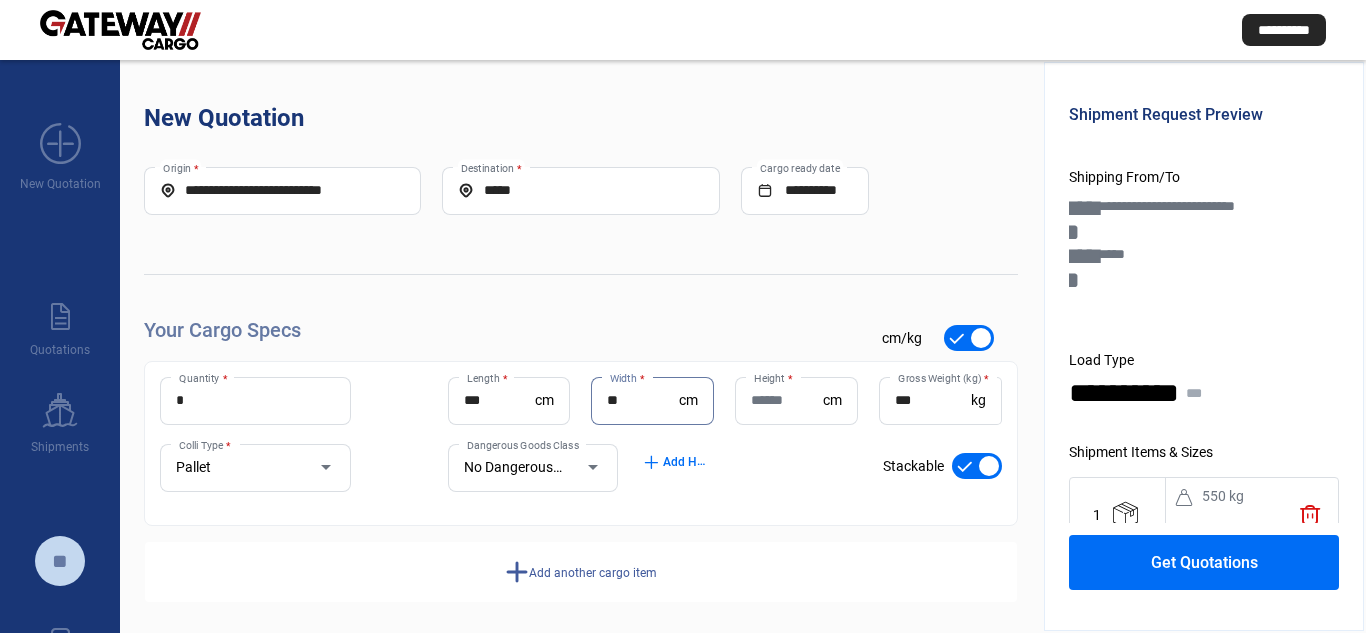 type on "**" 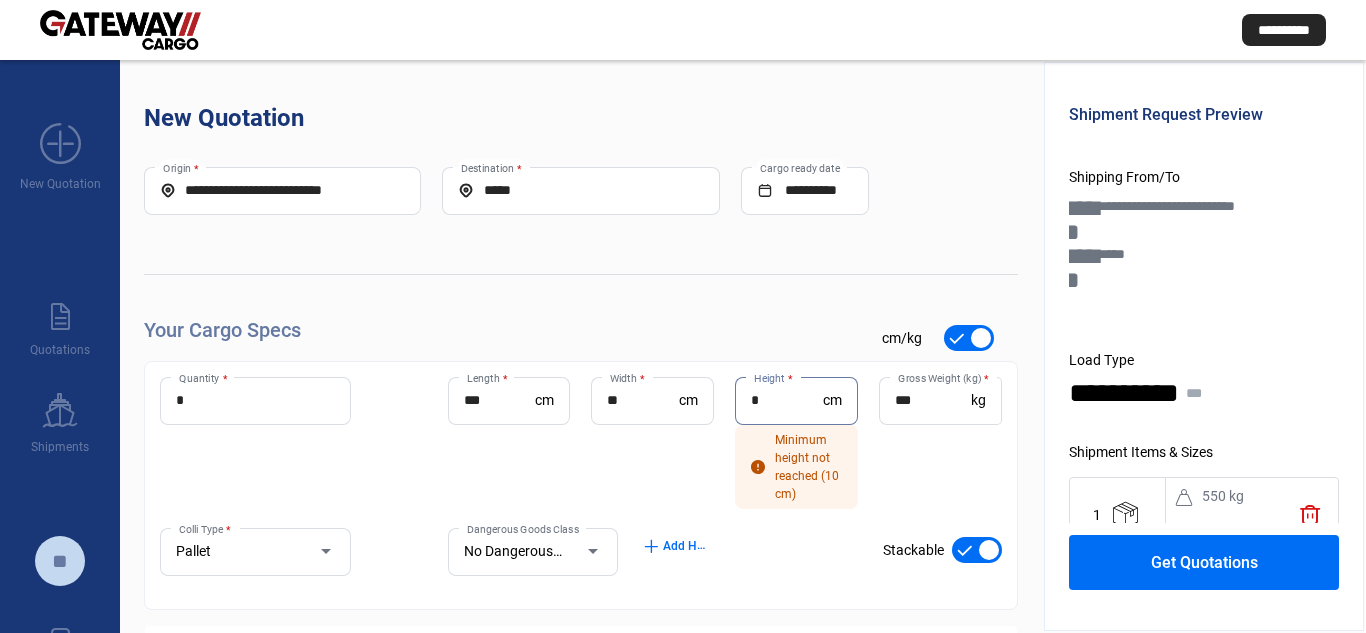 type on "*" 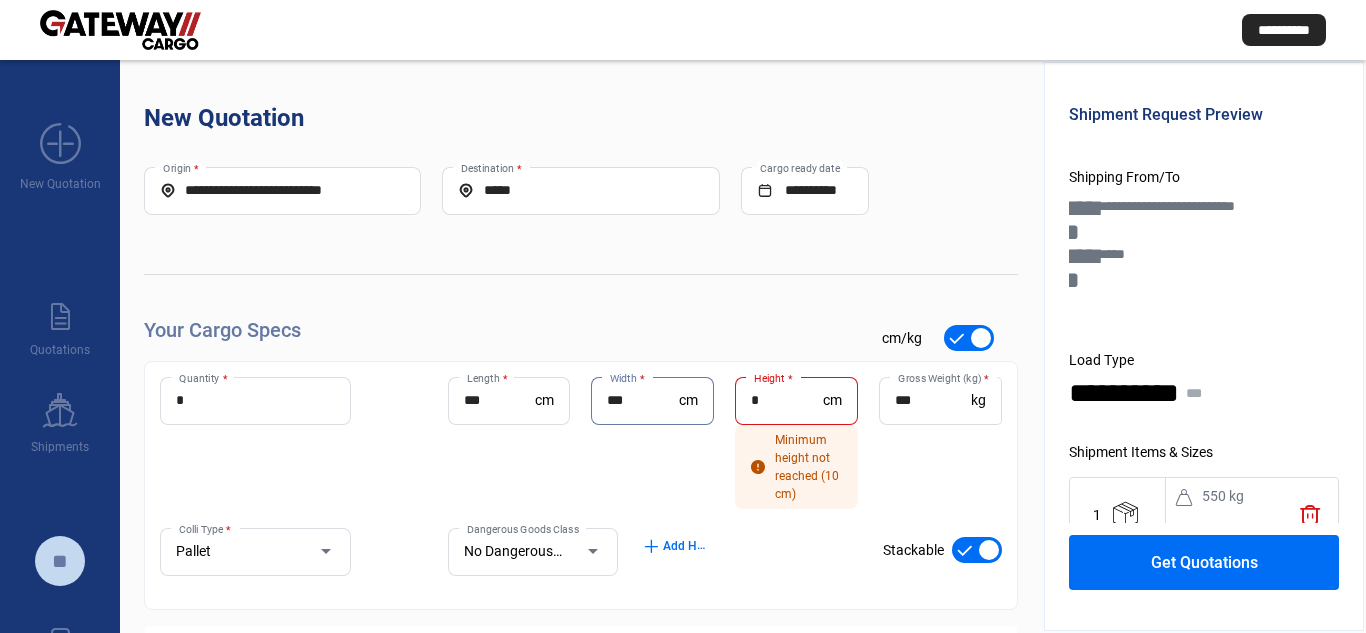 type on "***" 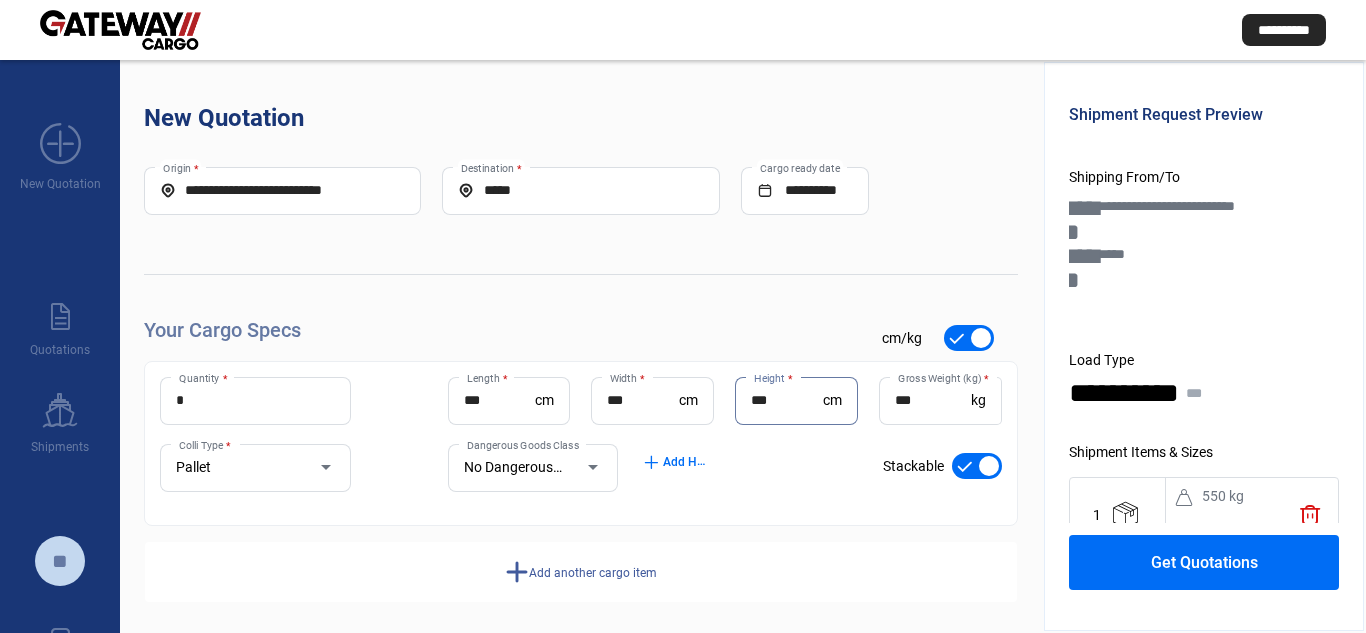 type on "***" 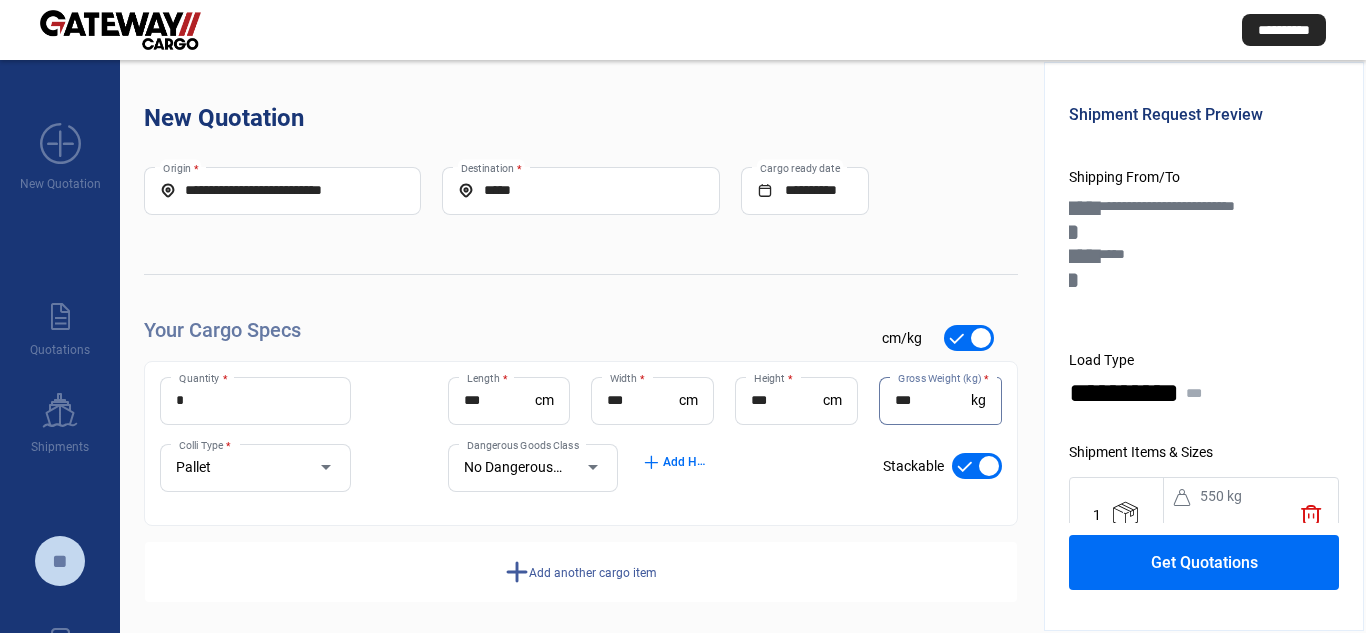scroll, scrollTop: 10, scrollLeft: 0, axis: vertical 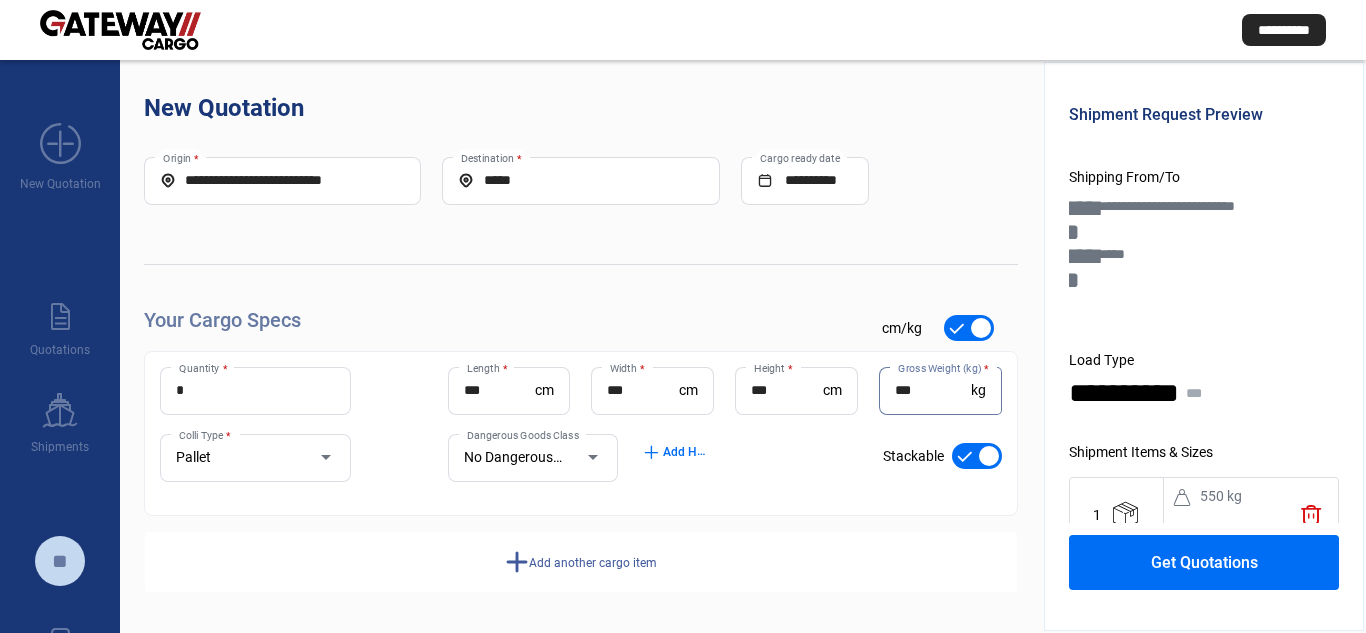 click on "add  Add another cargo item" 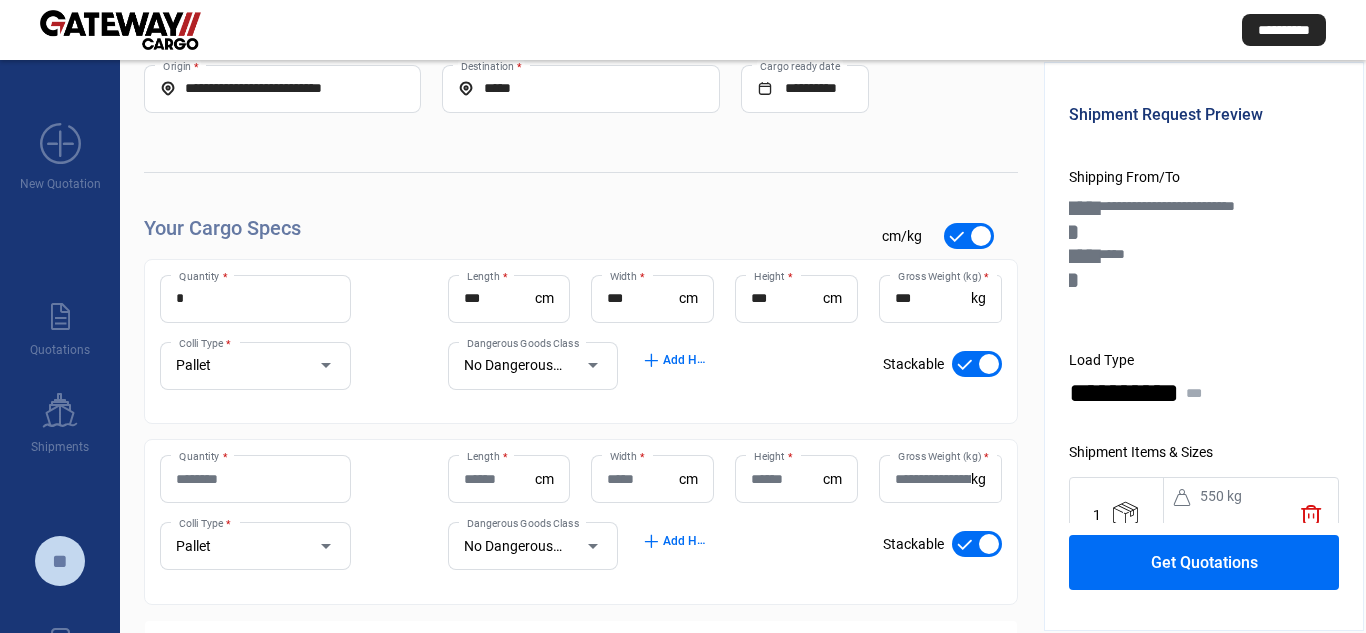 scroll, scrollTop: 191, scrollLeft: 0, axis: vertical 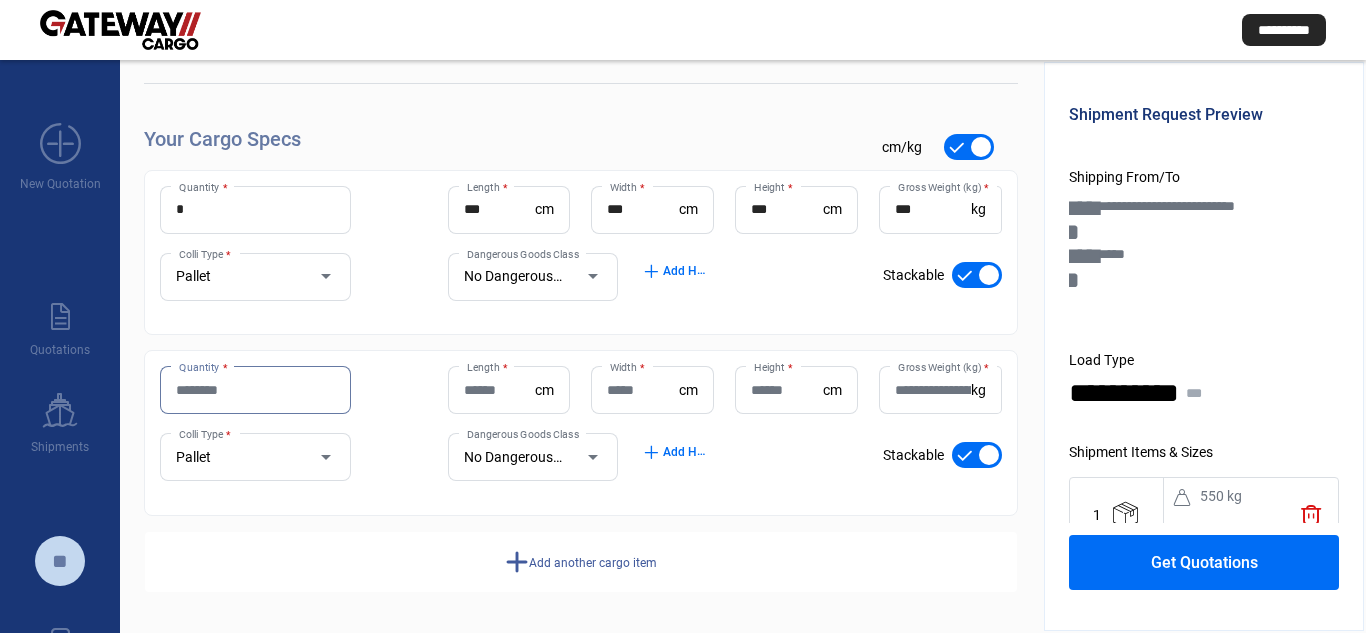 click on "Quantity *" at bounding box center [255, 390] 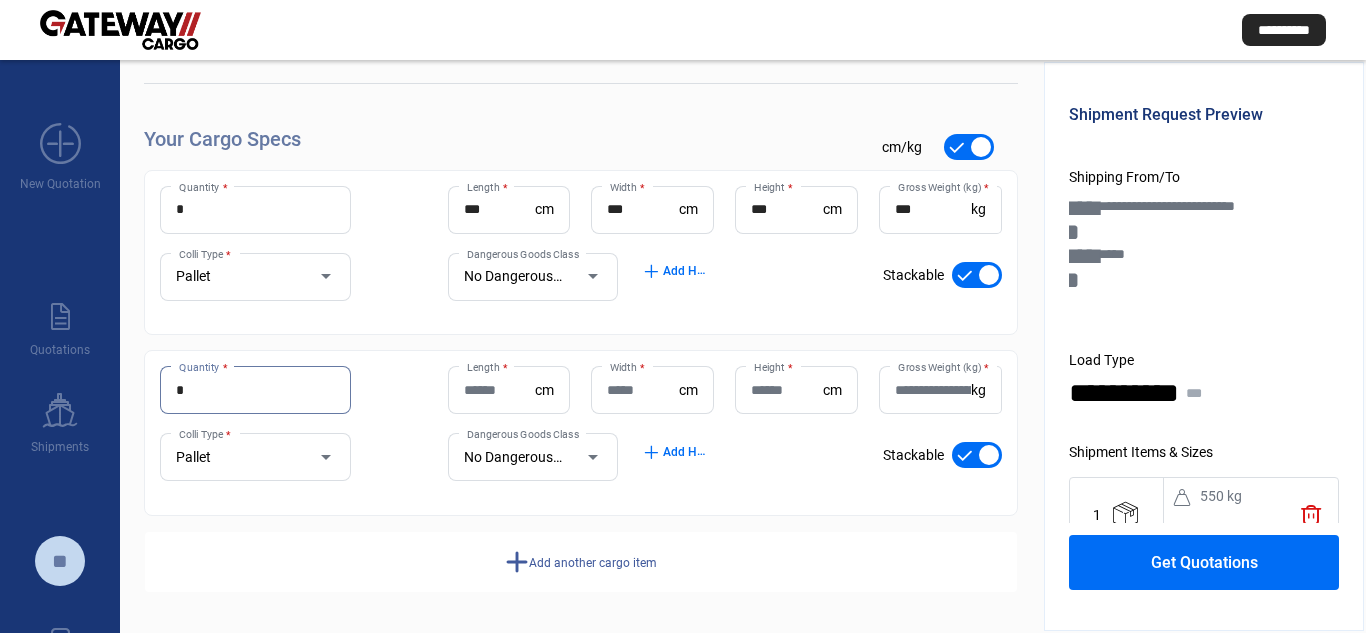type on "*" 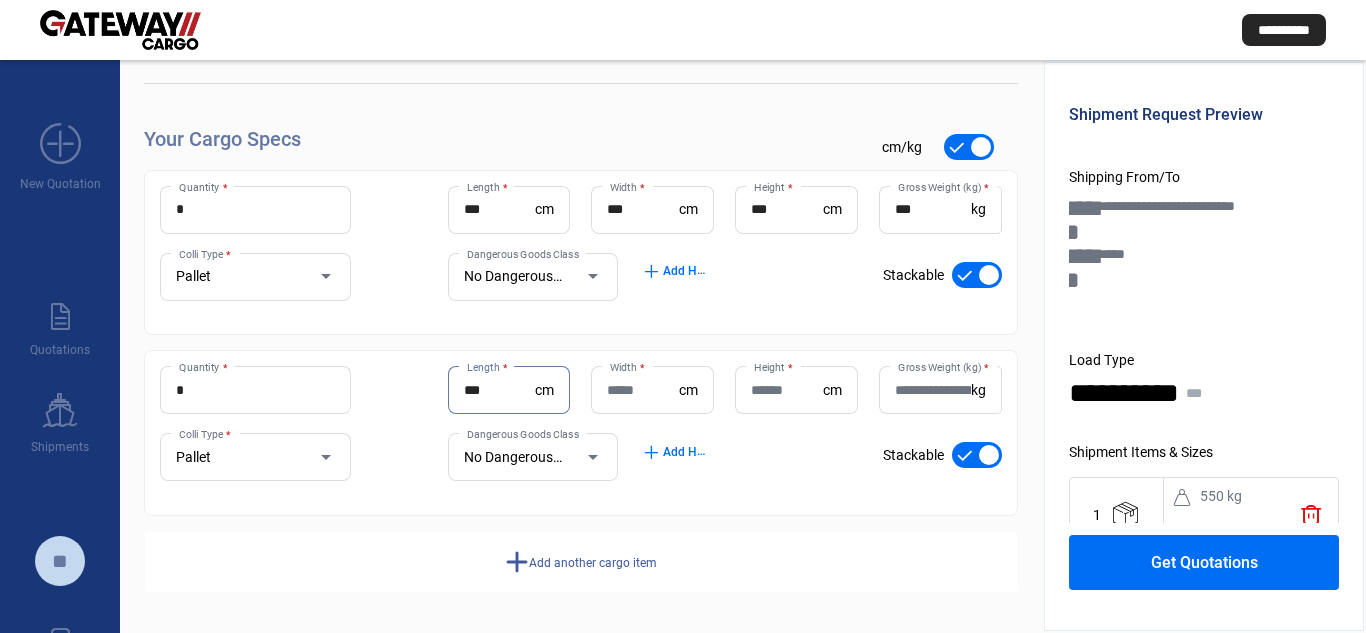 type on "***" 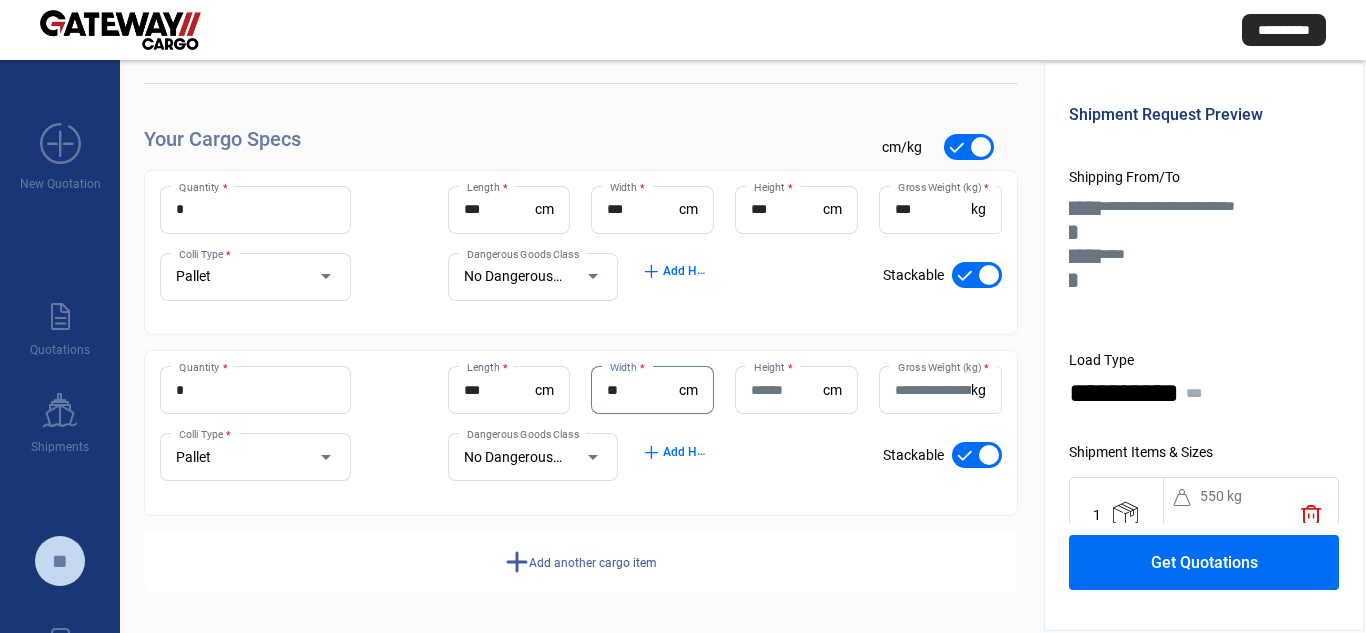 type on "**" 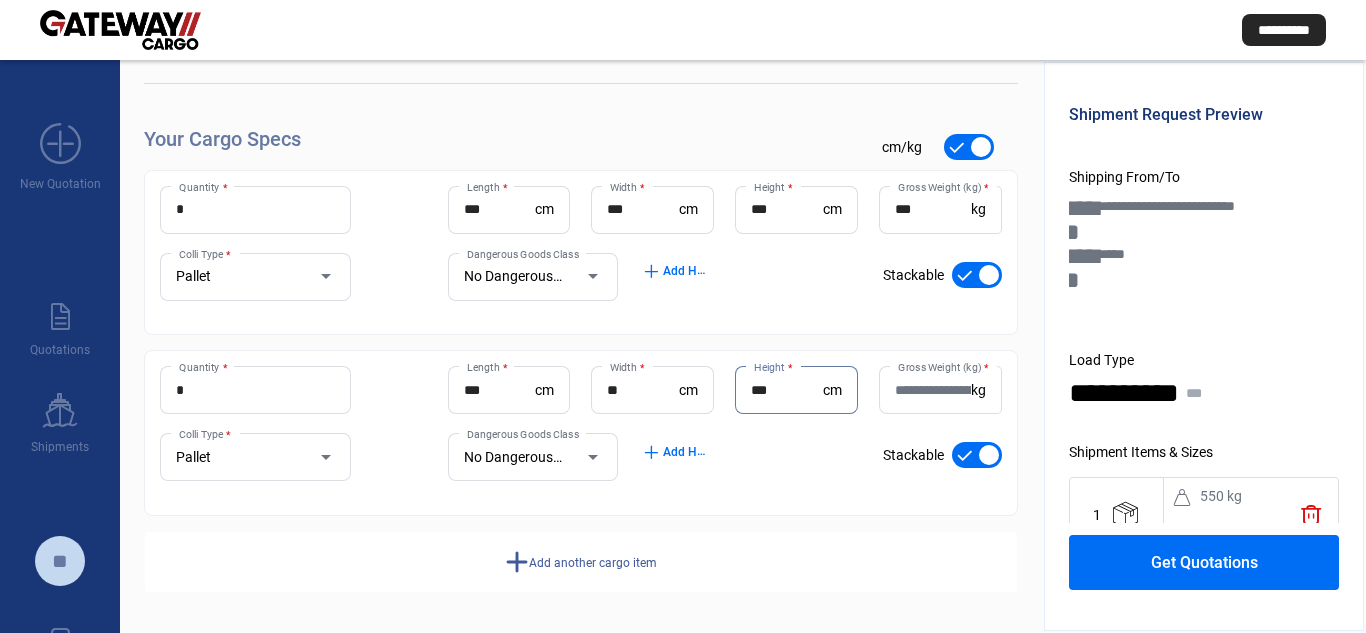 type on "***" 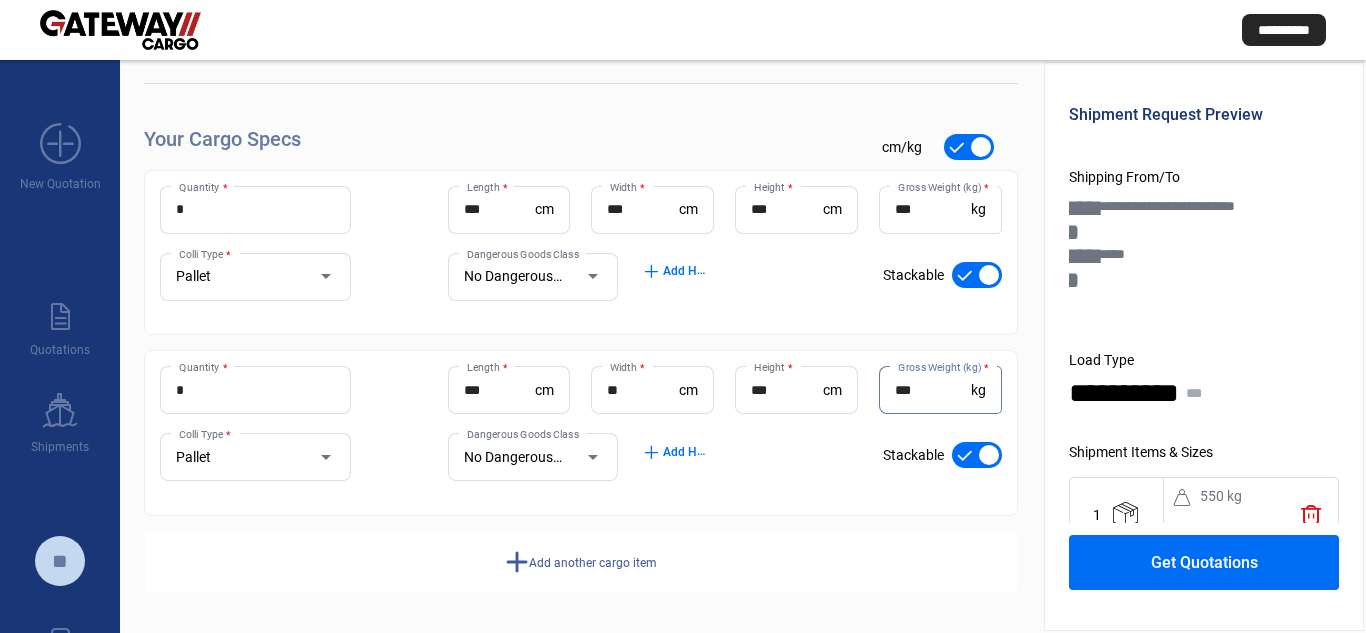 type on "***" 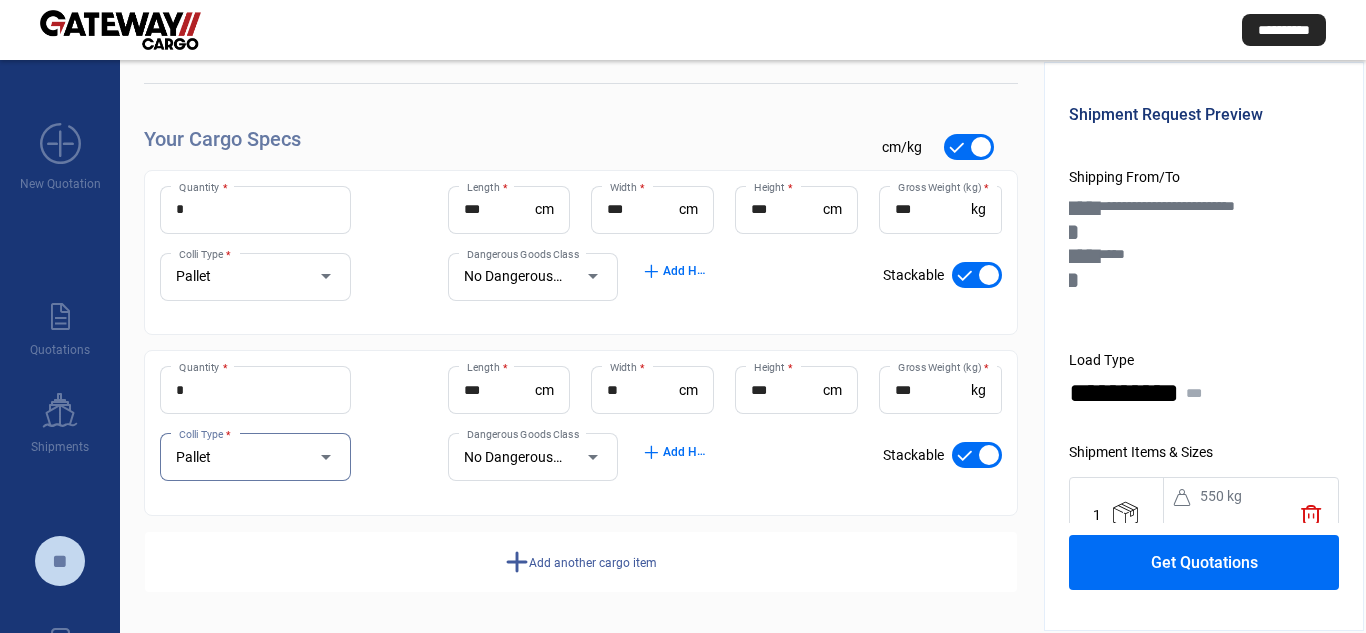 click on "add  Add another cargo item" 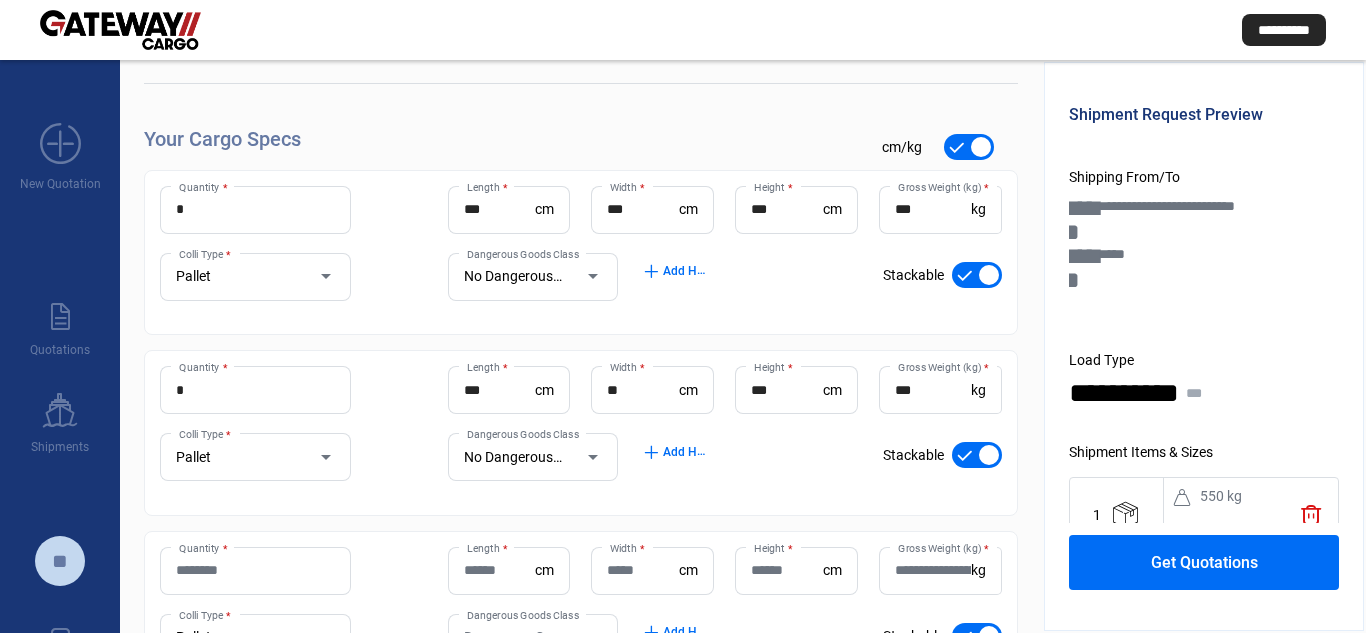 click on "Quantity *" at bounding box center [255, 570] 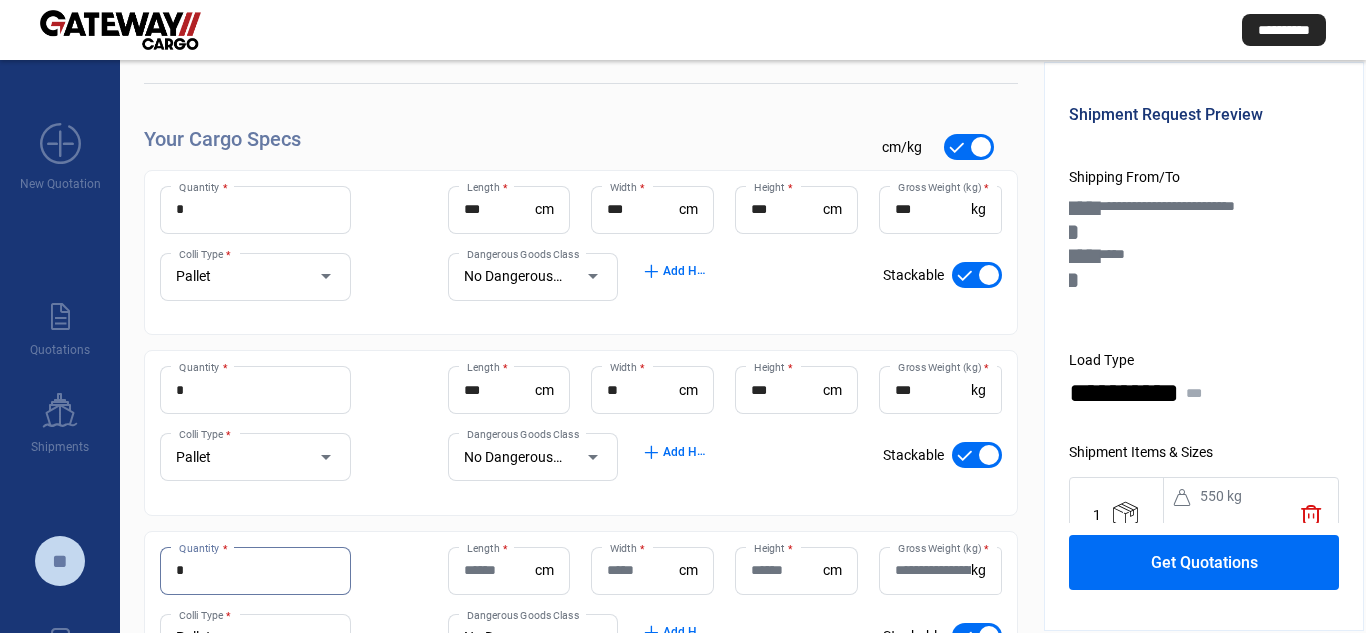 type on "*" 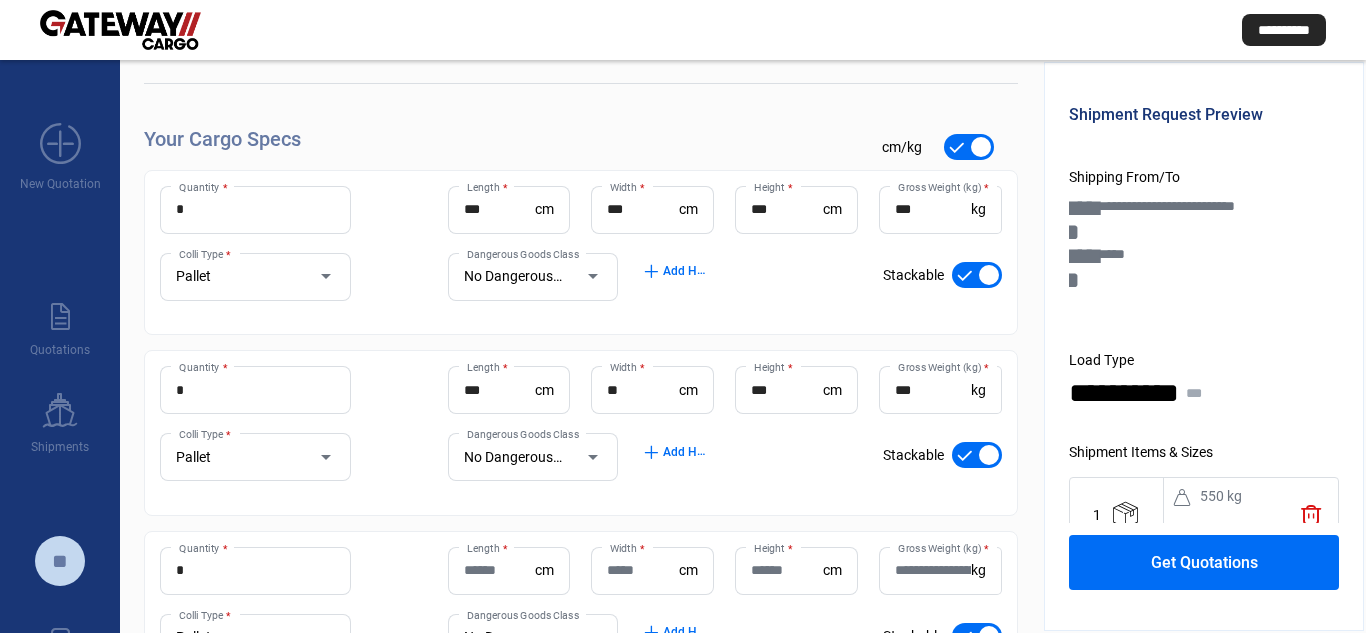 click on "Length  * cm" 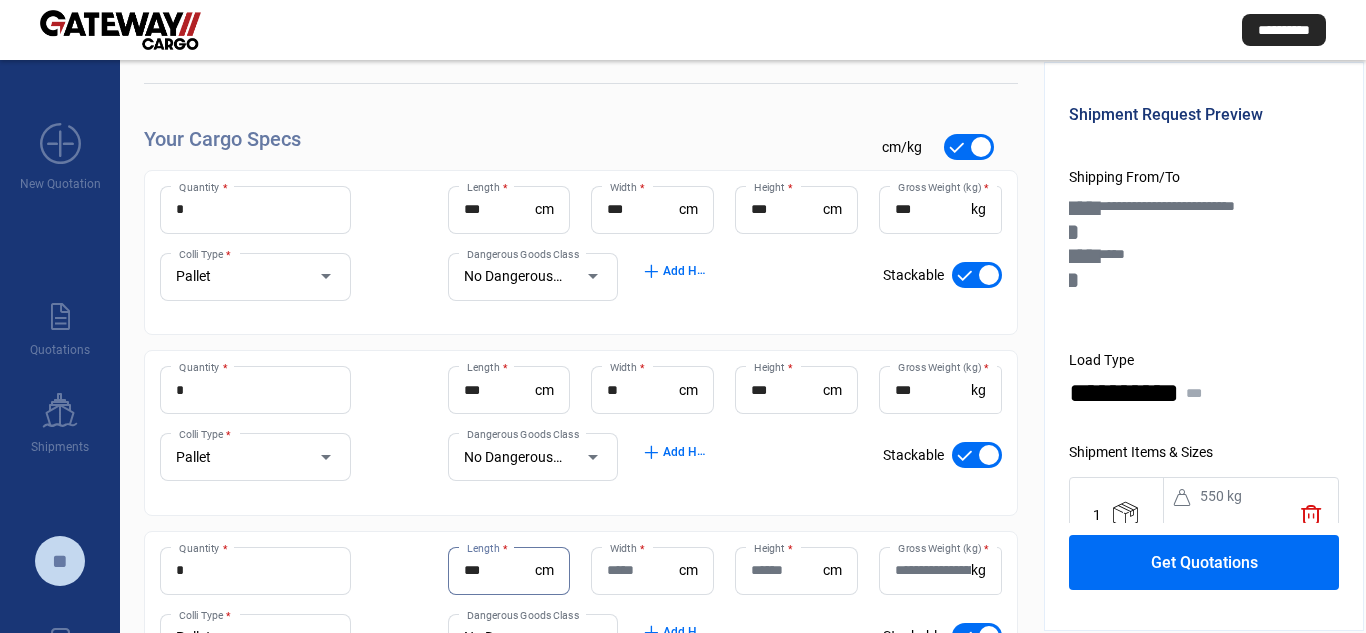 type on "***" 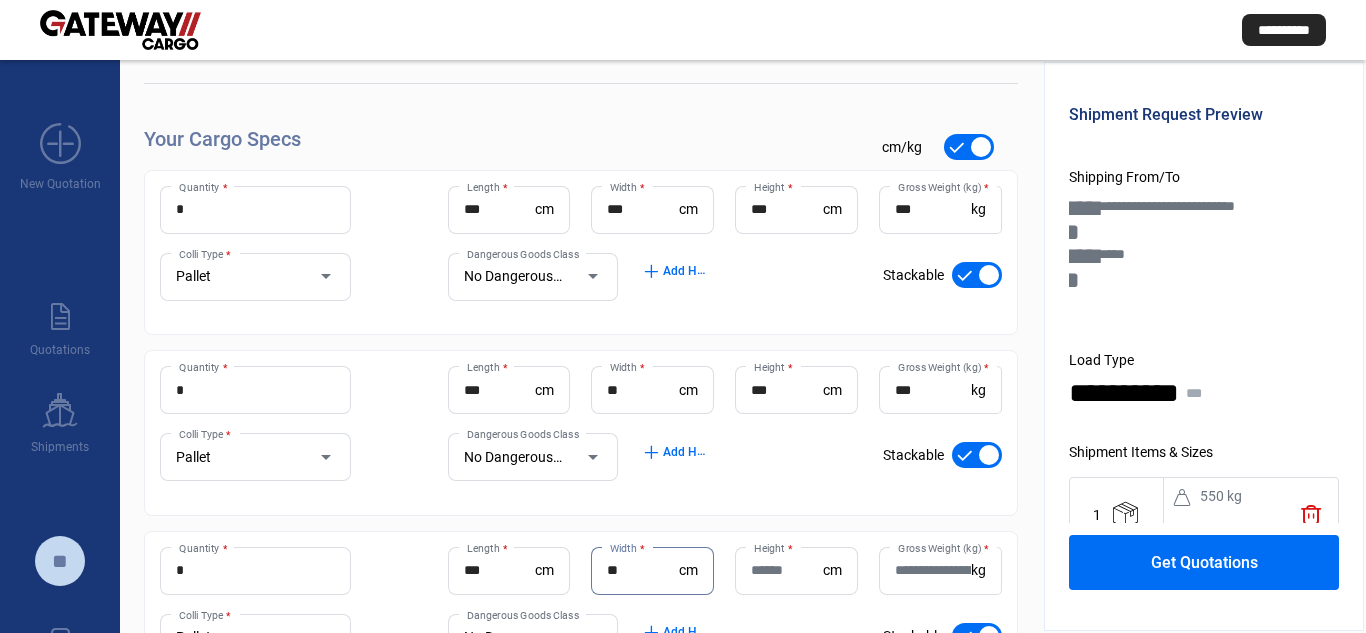 type on "**" 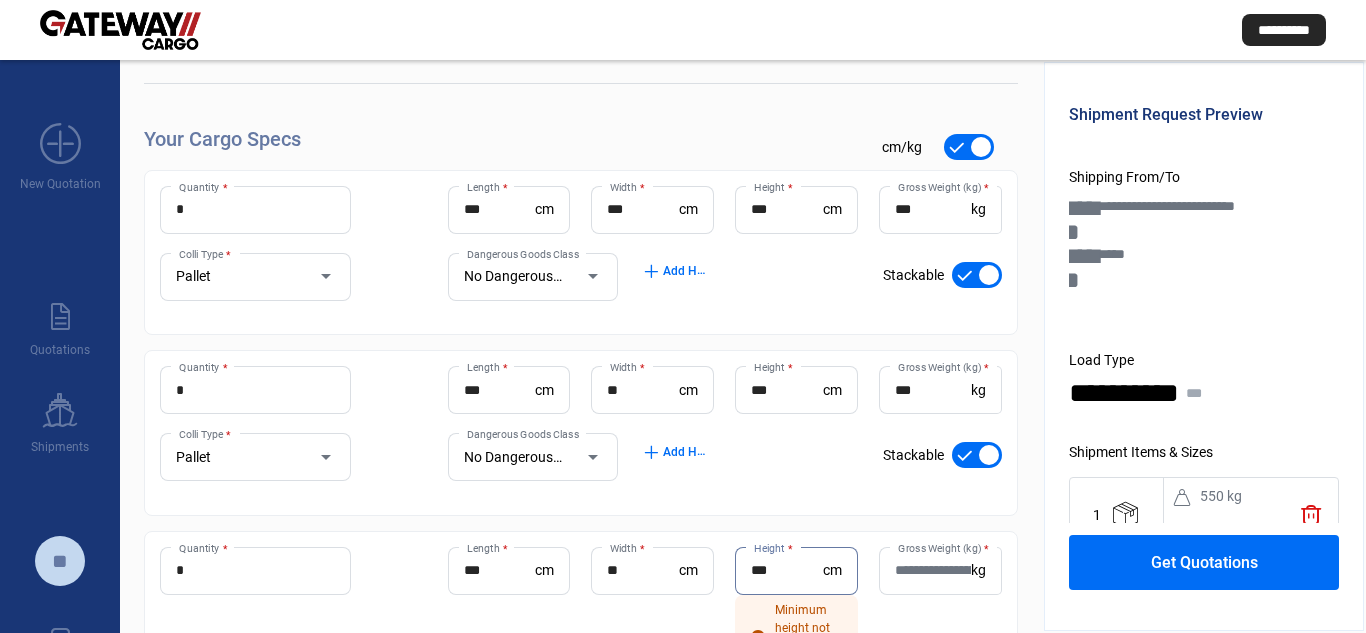 type on "***" 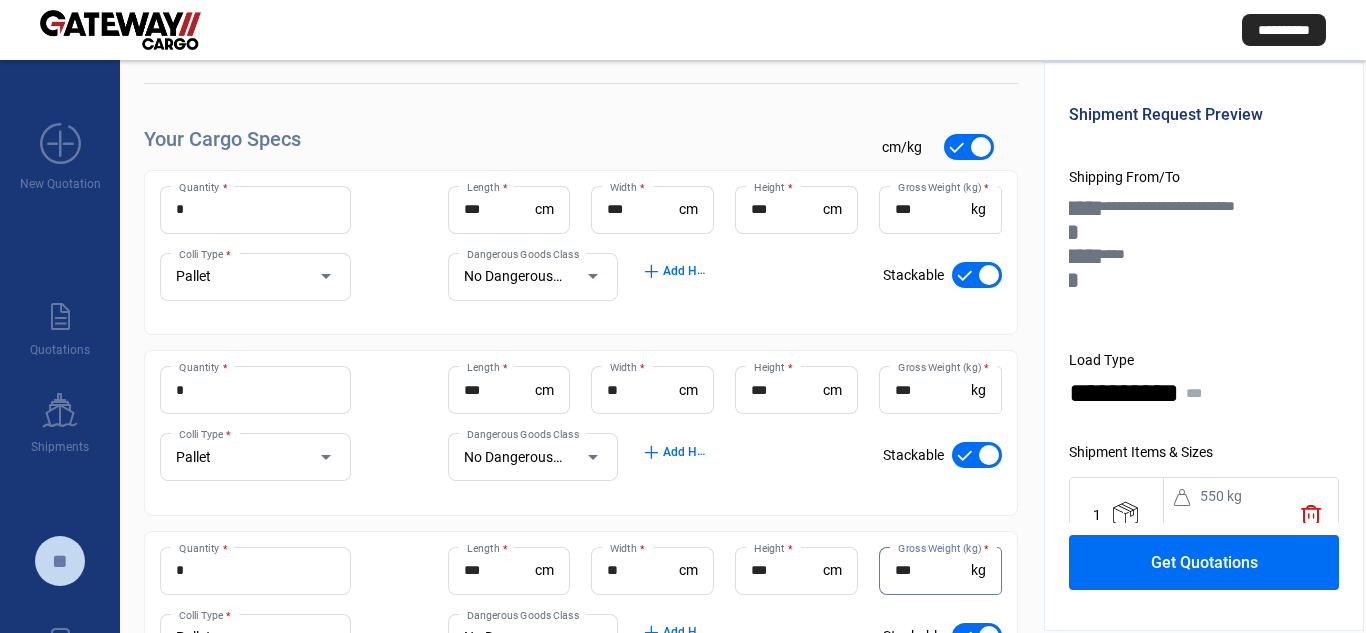 type on "***" 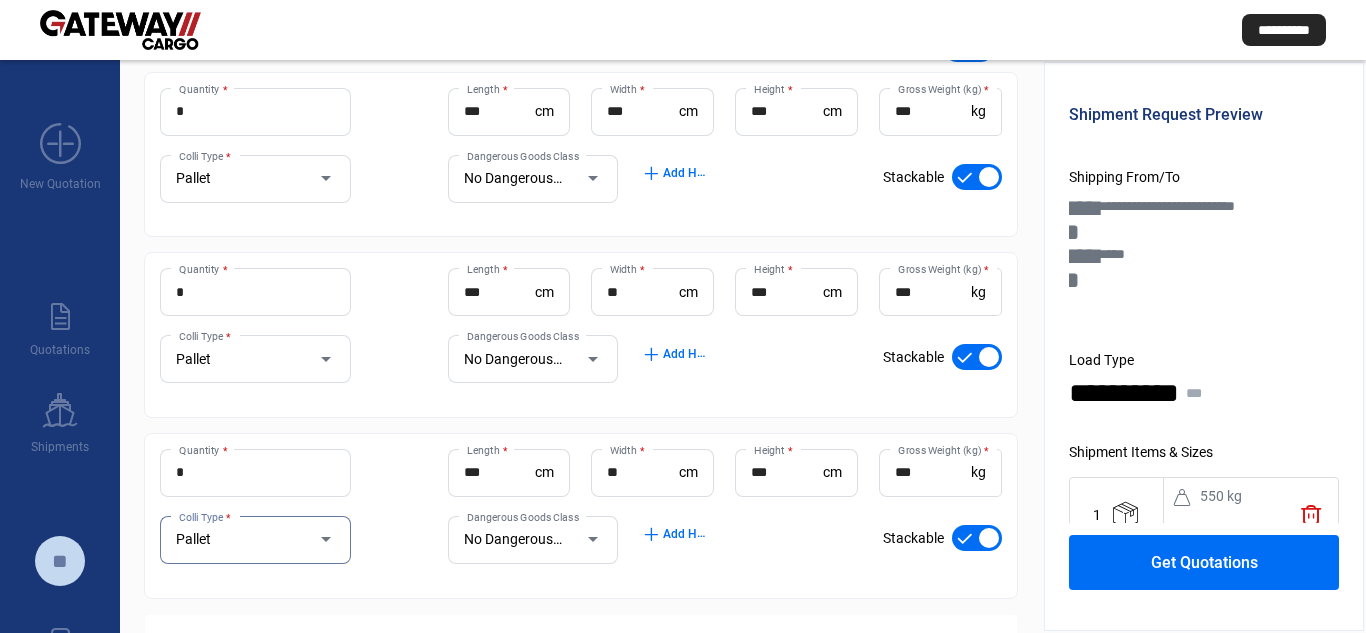 scroll, scrollTop: 372, scrollLeft: 0, axis: vertical 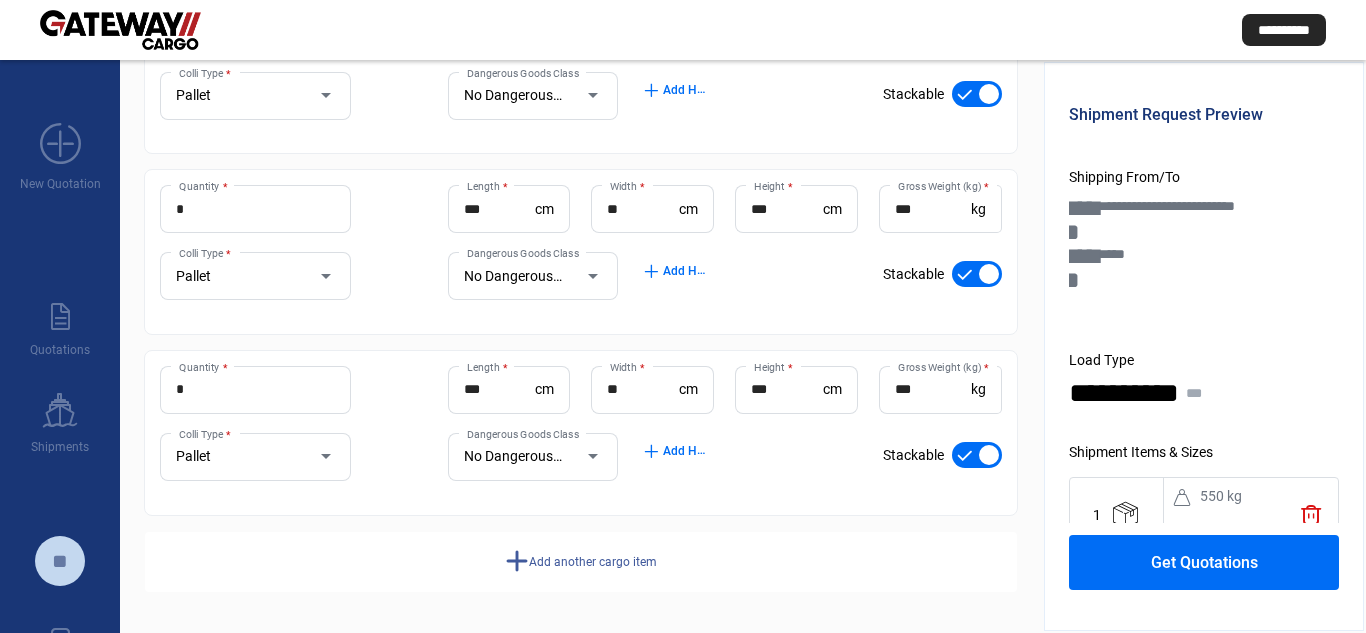 click on "add  Add another cargo item" 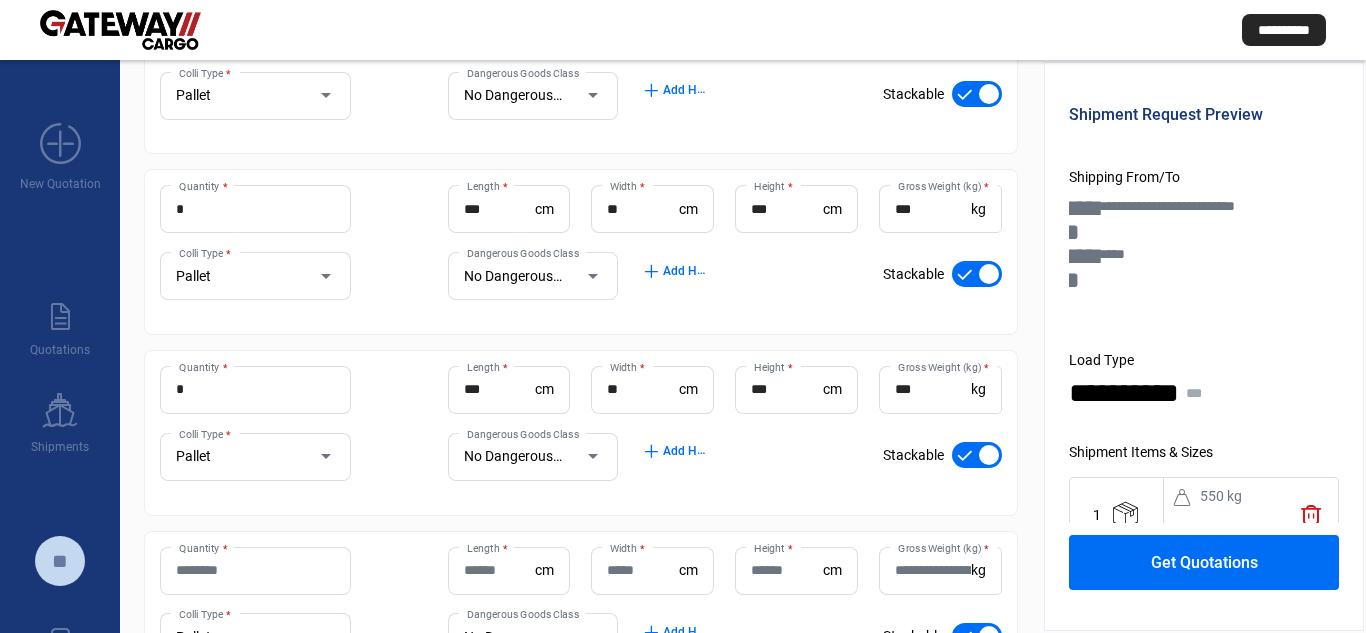 click on "Quantity *" at bounding box center [255, 570] 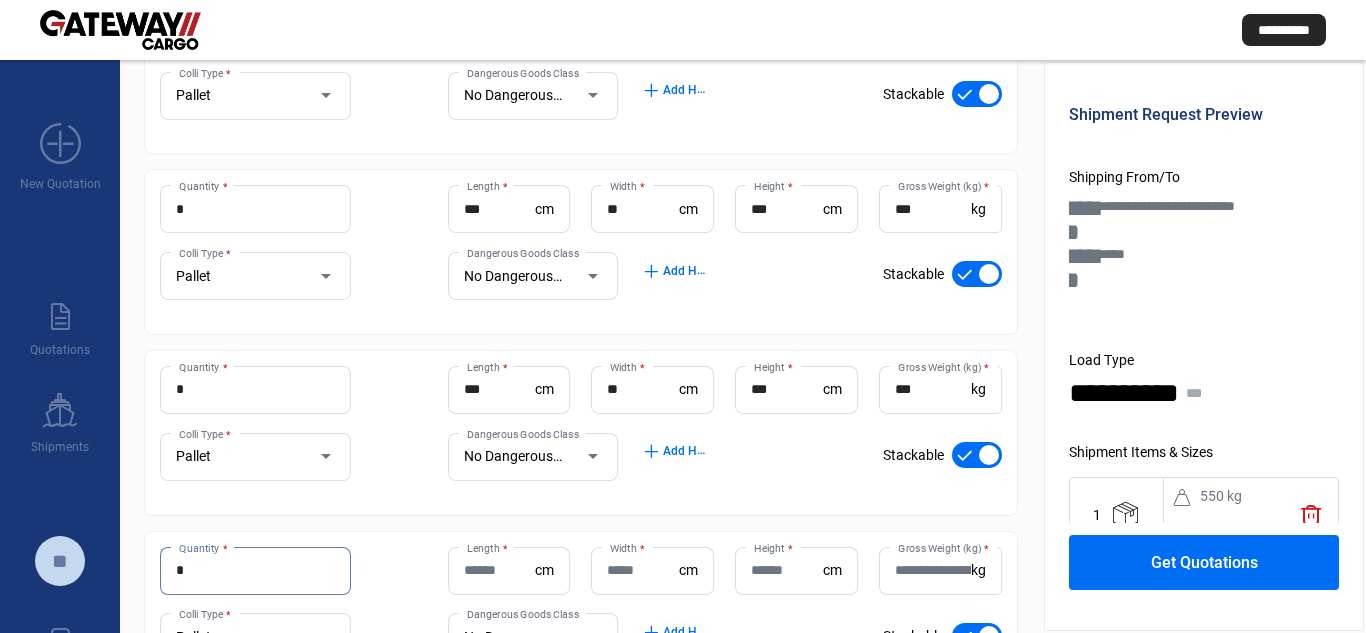 type on "*" 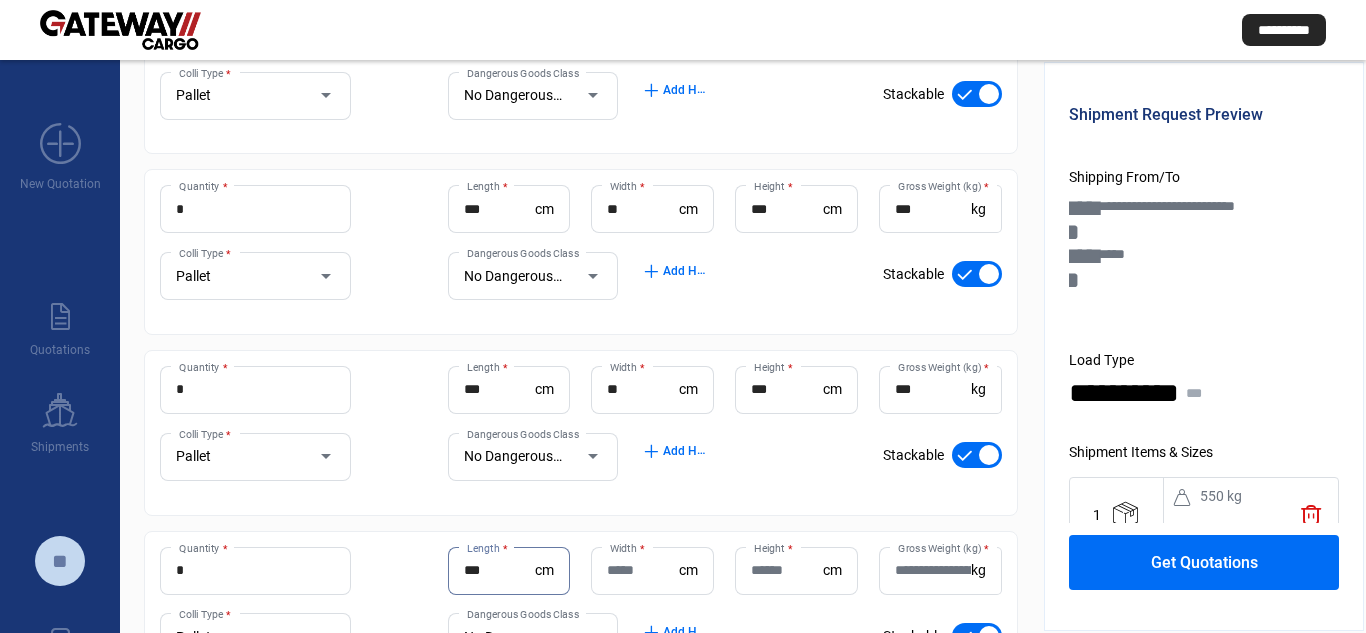 type on "***" 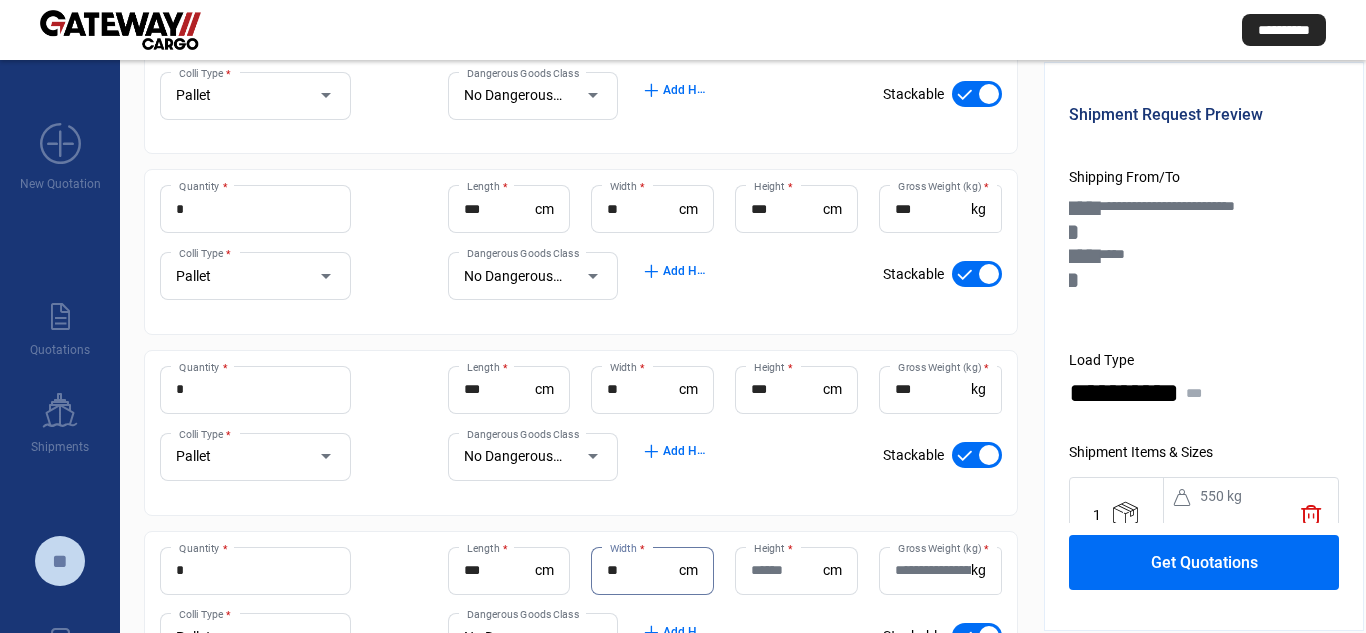 type on "**" 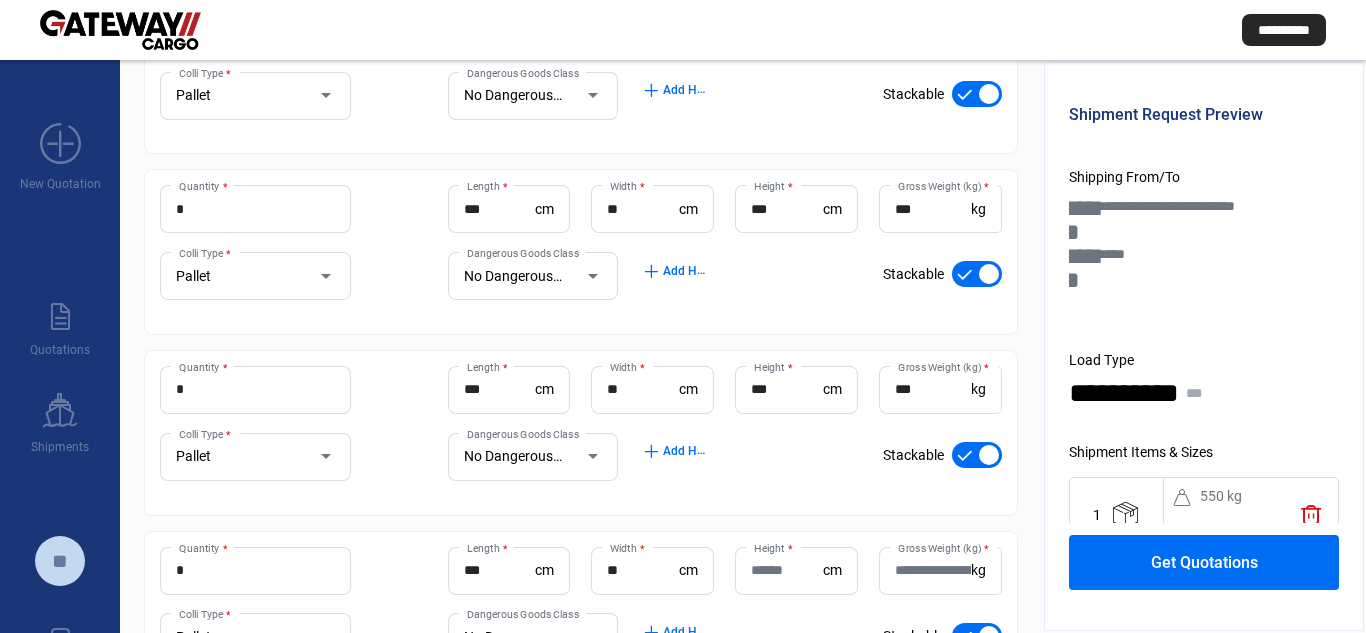 drag, startPoint x: 740, startPoint y: 577, endPoint x: 761, endPoint y: 575, distance: 21.095022 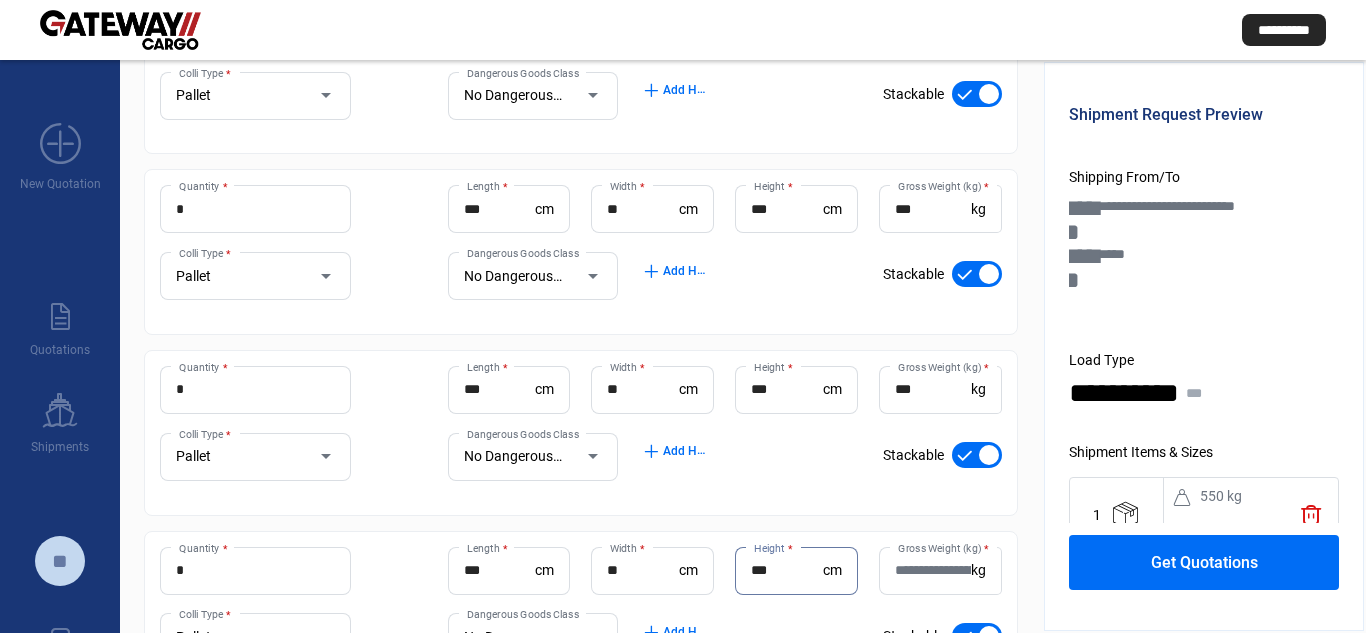 type on "***" 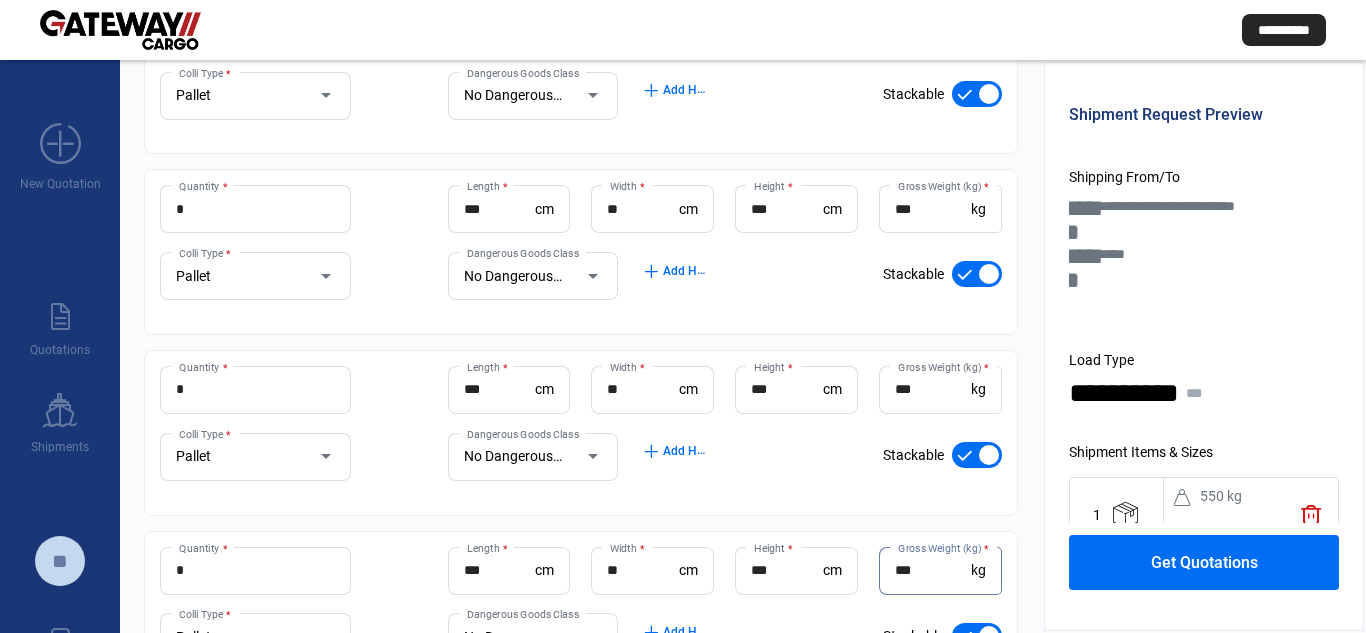 type on "***" 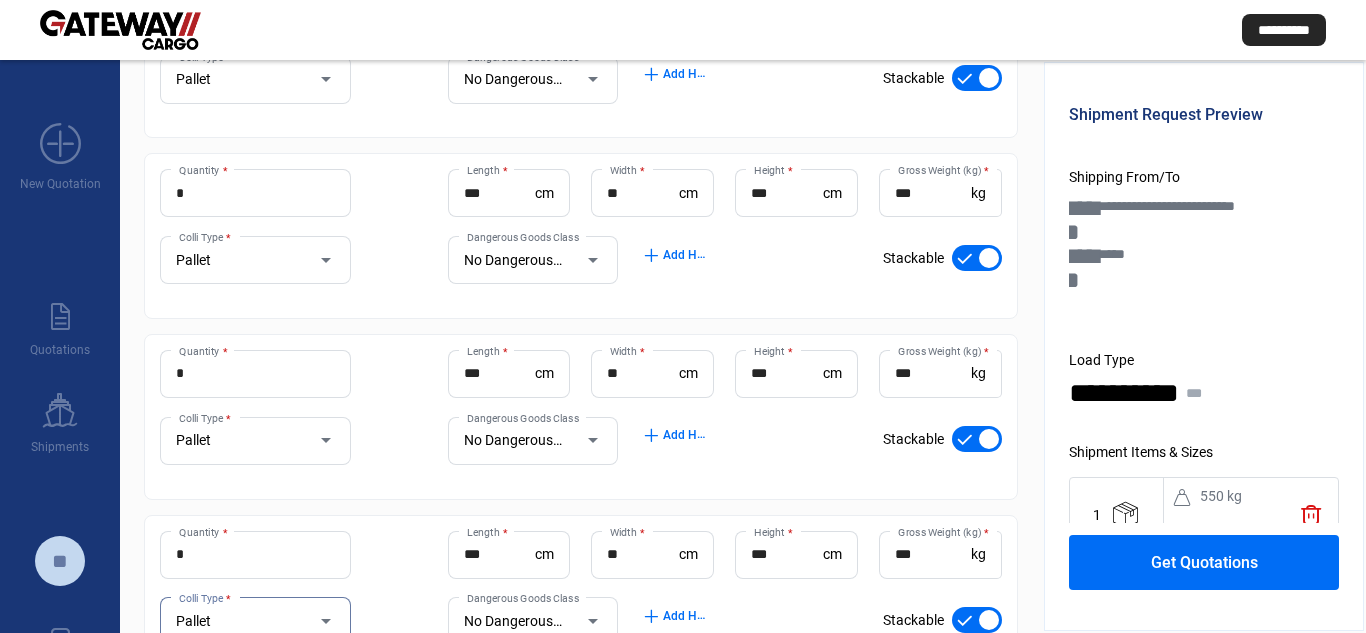 click on "***" at bounding box center [933, 373] 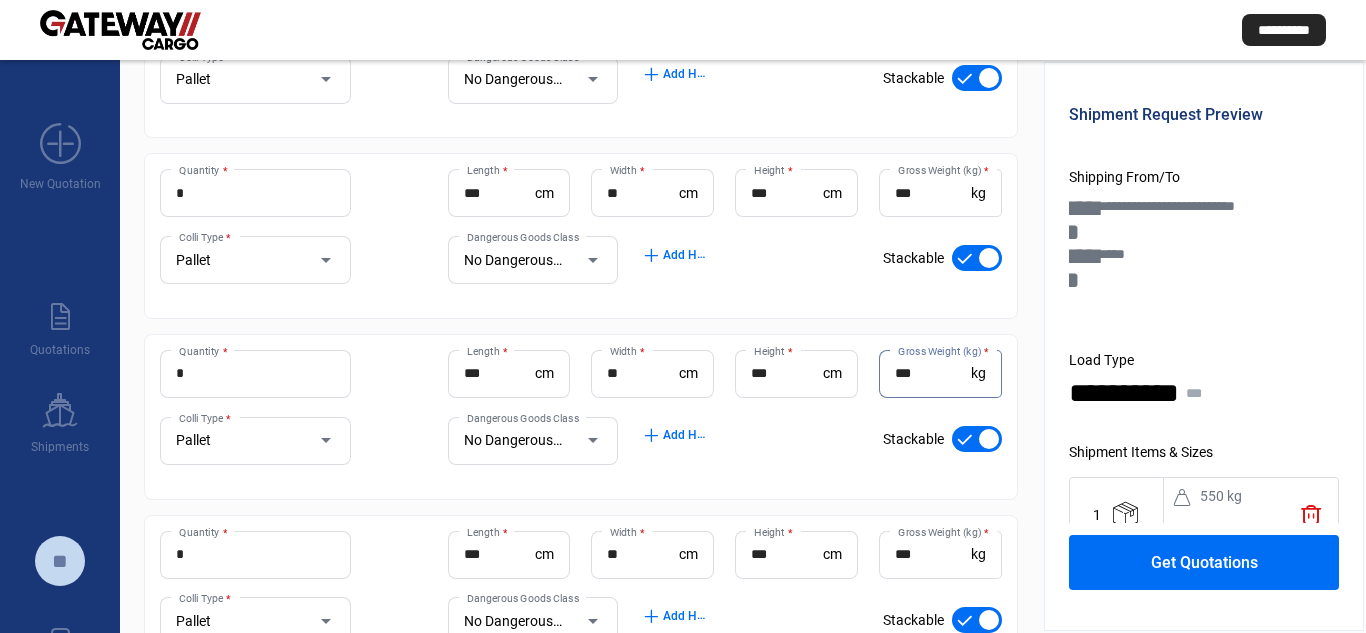 click on "***" at bounding box center (933, 373) 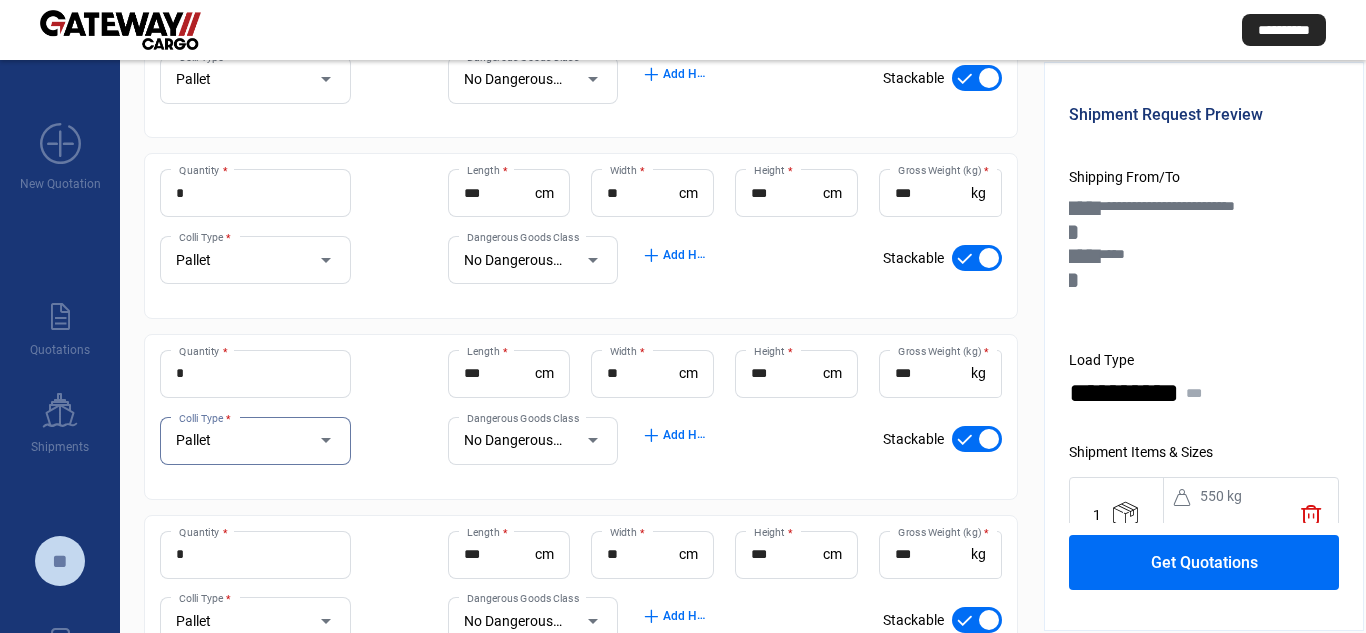 click on "Get Quotations" 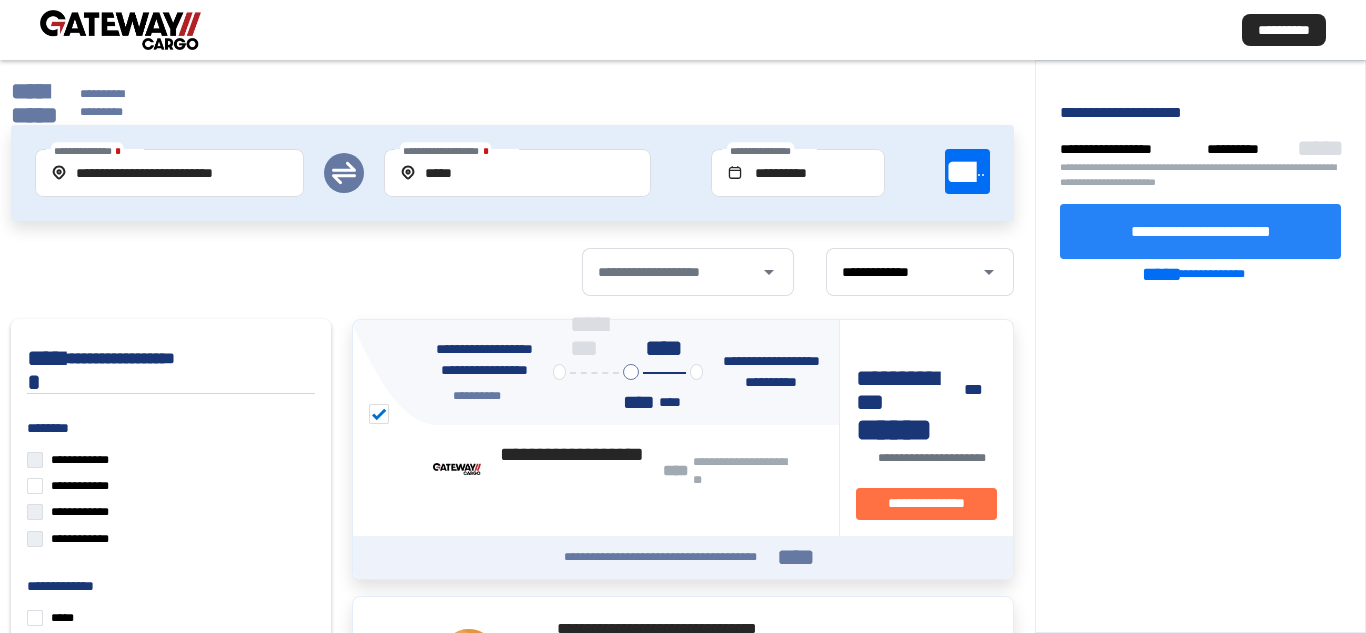 click on "**********" 